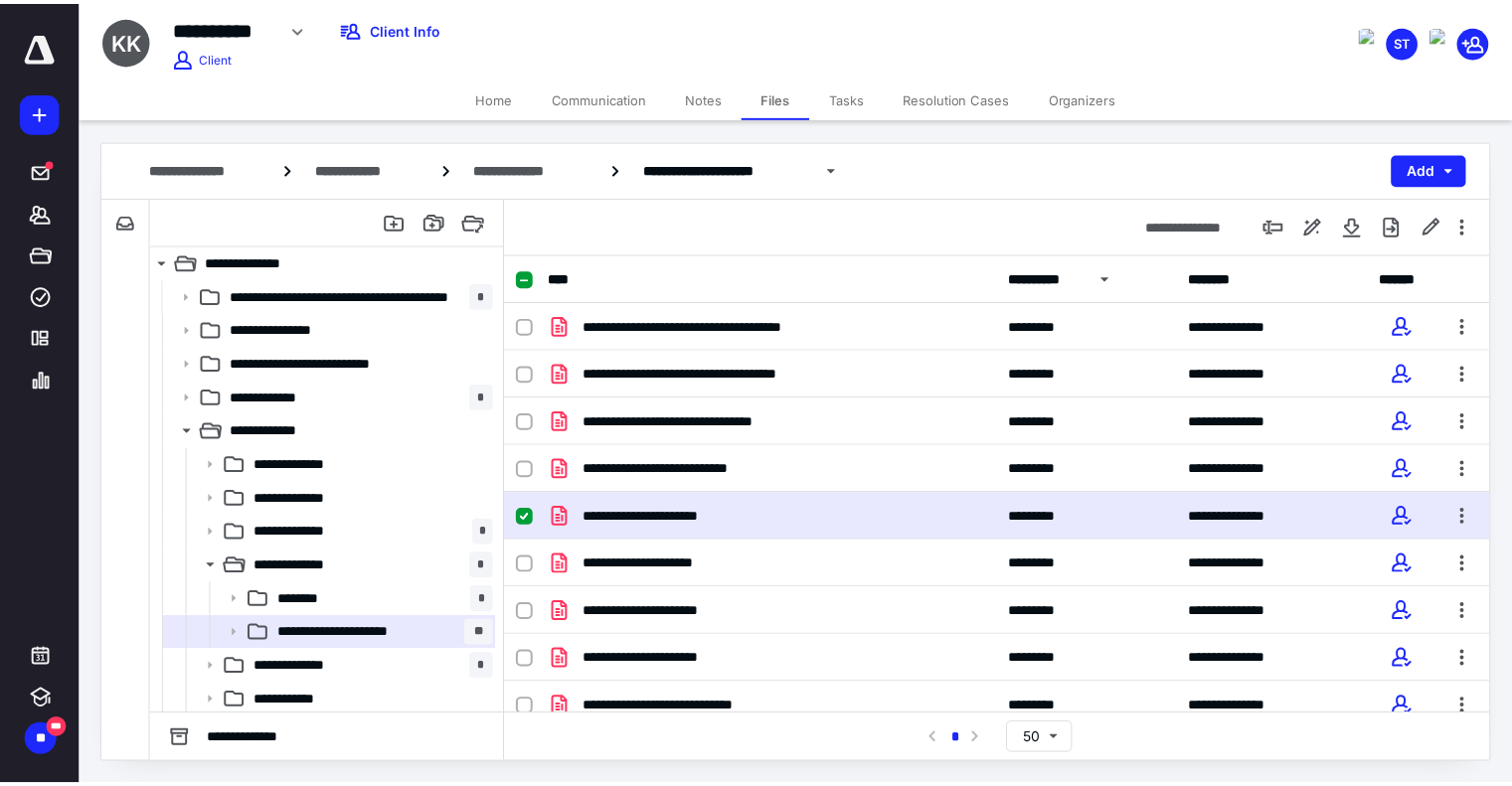 scroll, scrollTop: 0, scrollLeft: 0, axis: both 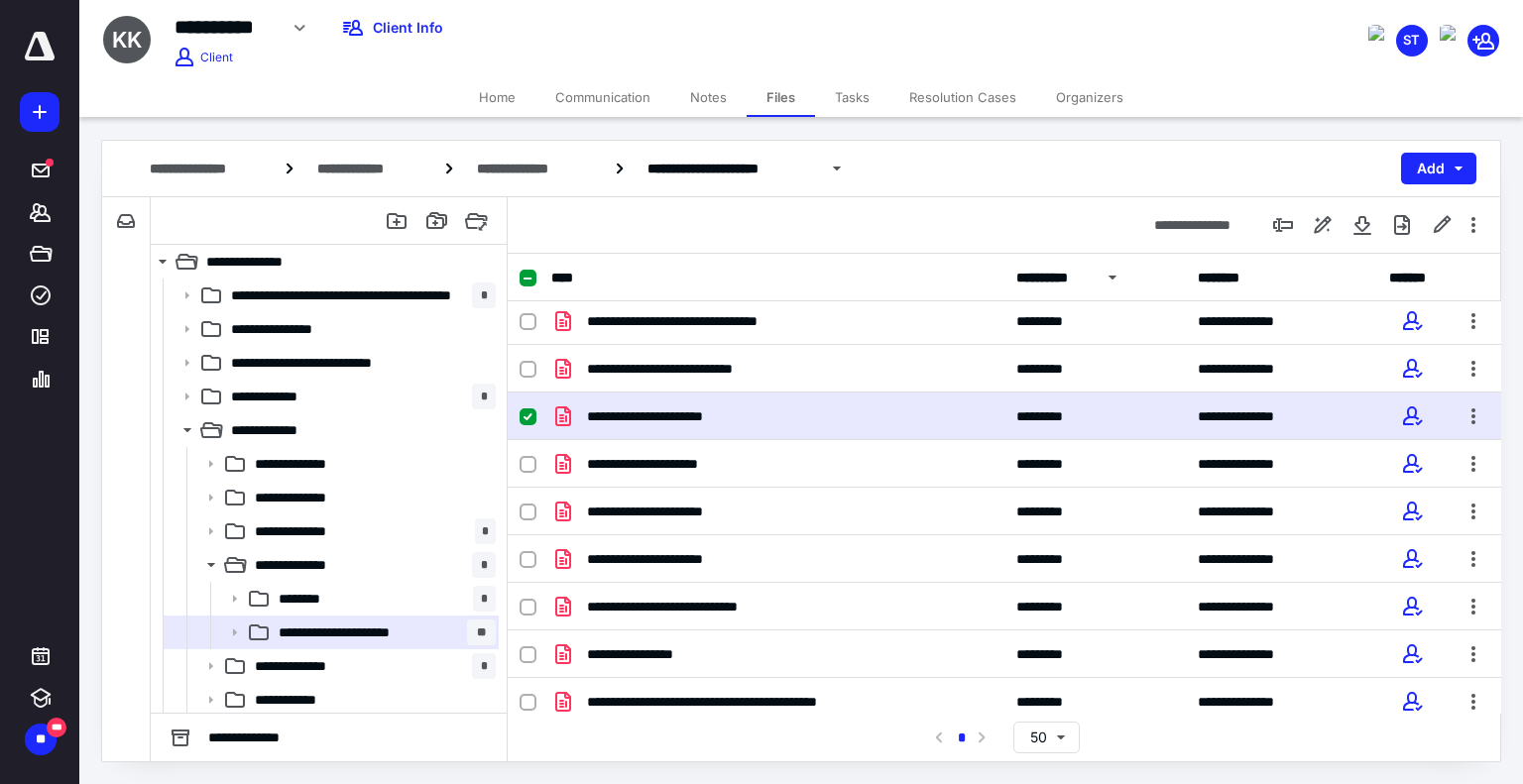 click on "Tasks" at bounding box center (852, 97) 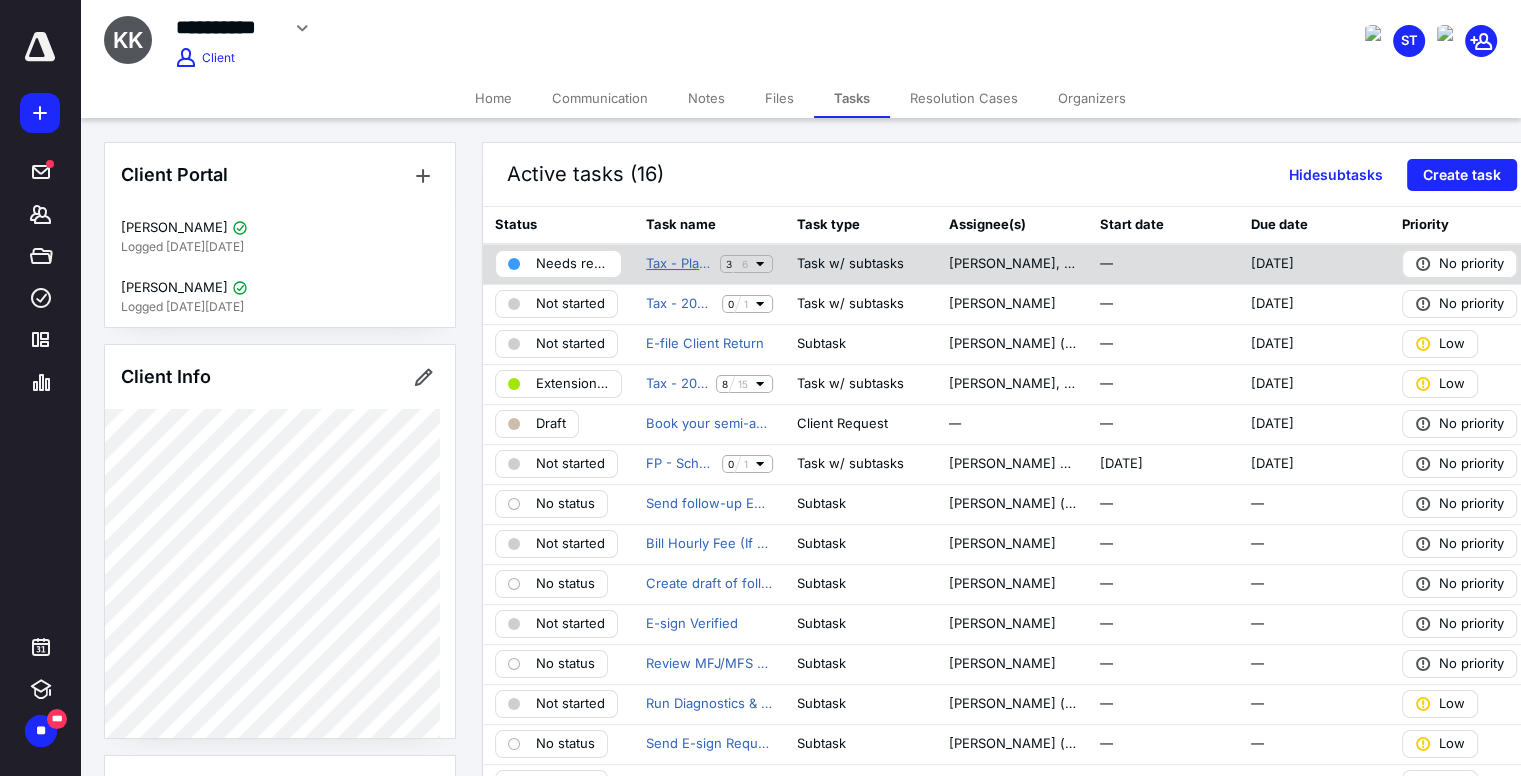 click on "Tax - Planning Meeting - Sim" at bounding box center [679, 264] 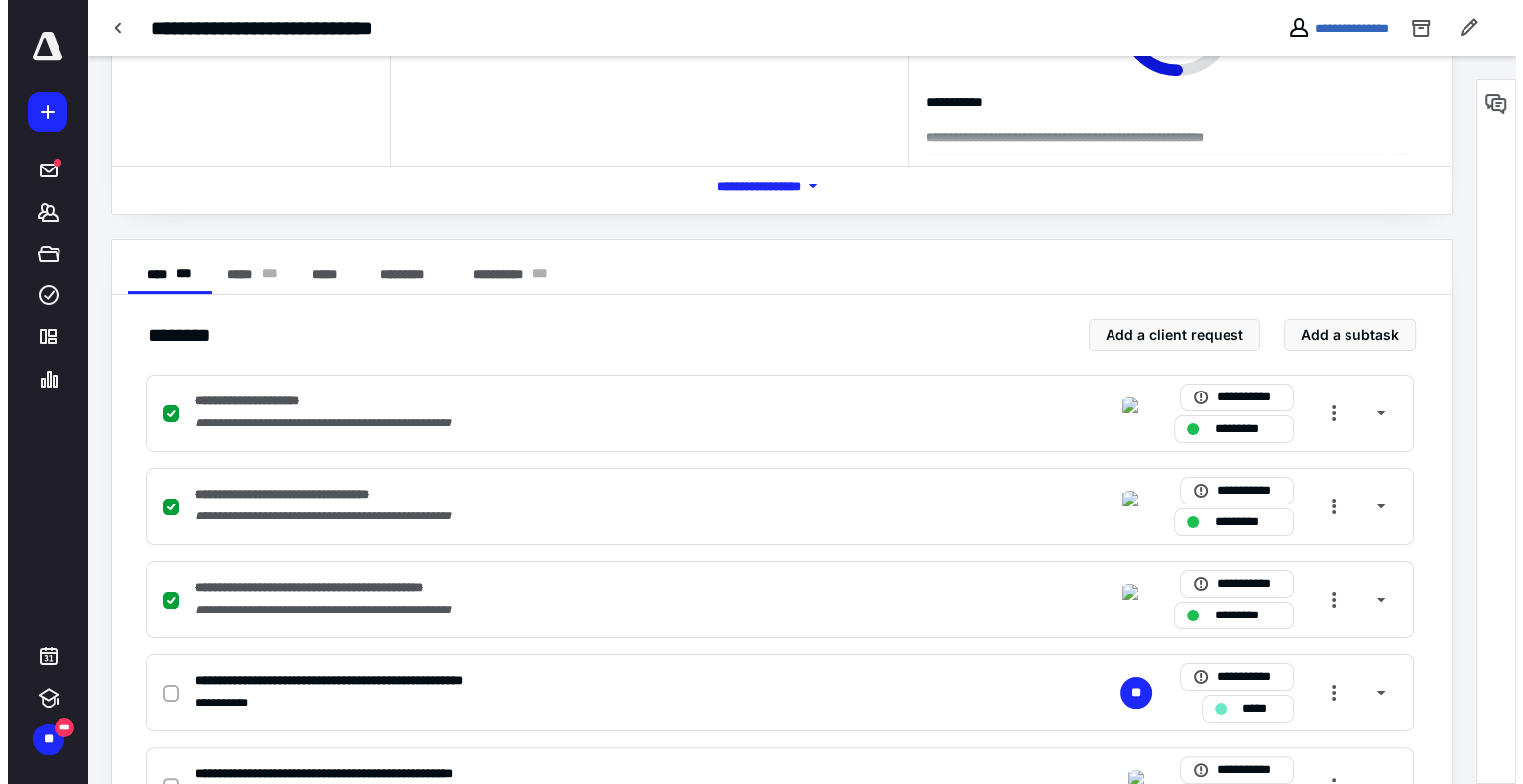 scroll, scrollTop: 0, scrollLeft: 0, axis: both 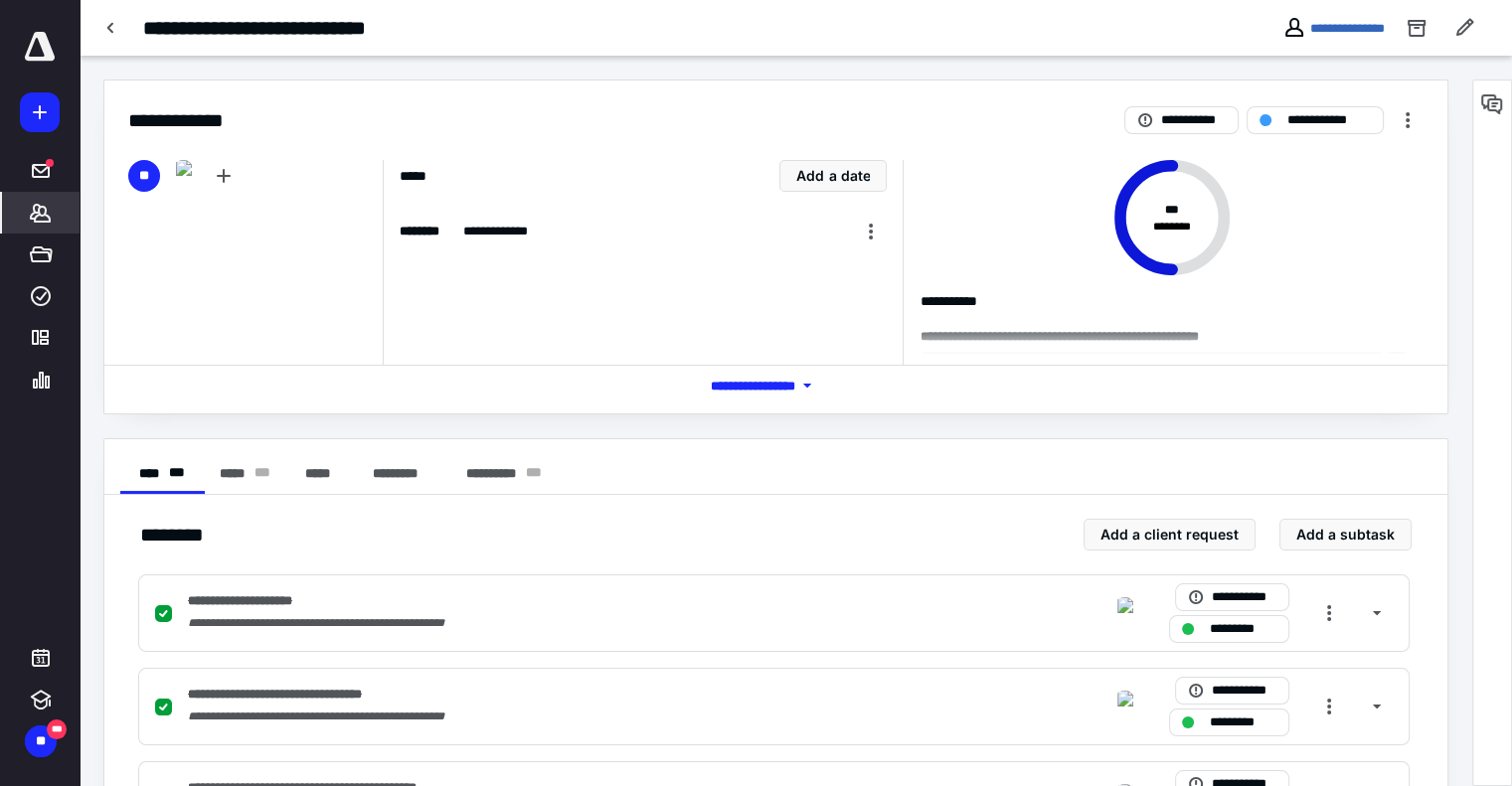 click on "*******" at bounding box center [41, 213] 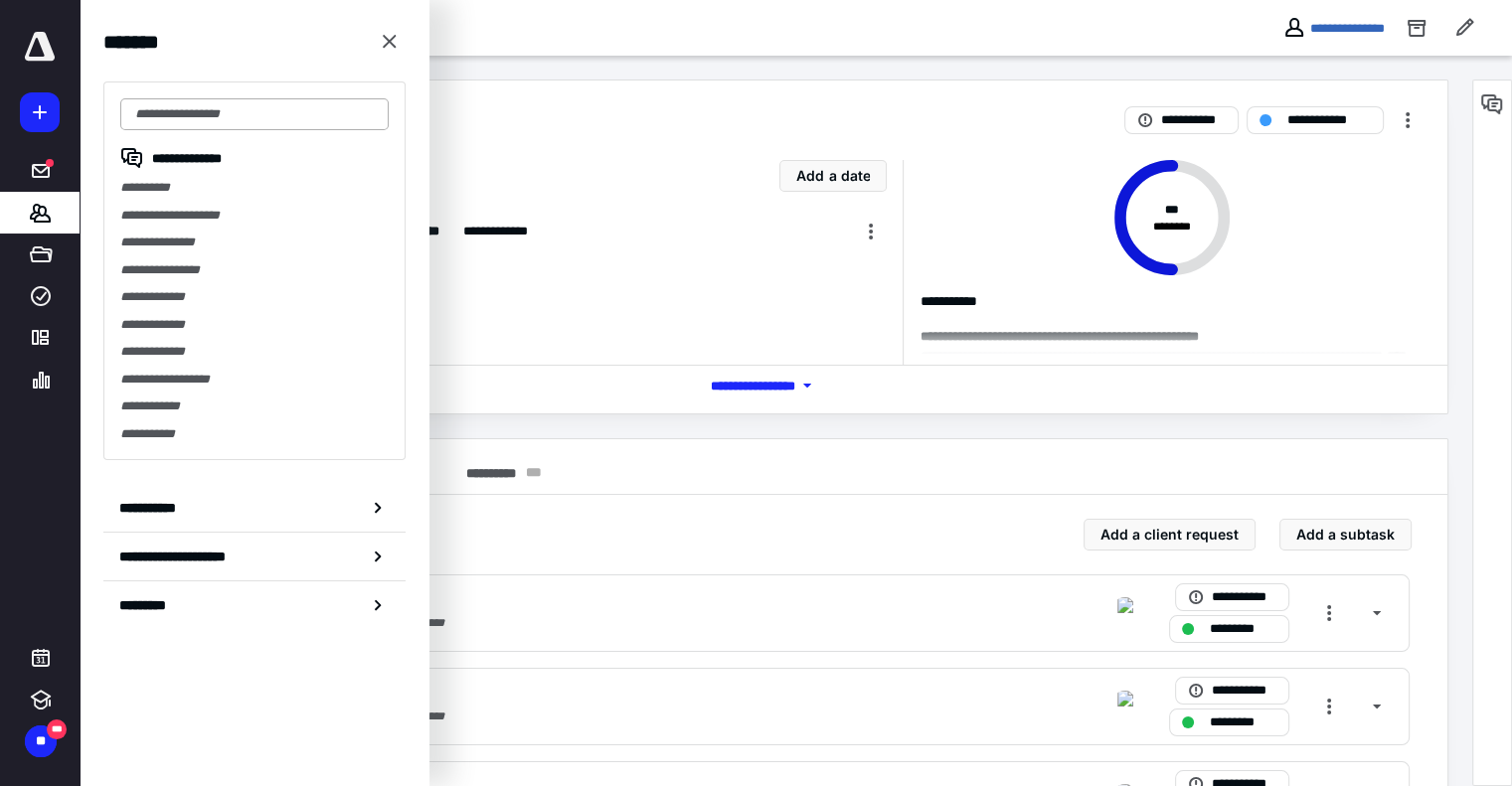 click at bounding box center [254, 114] 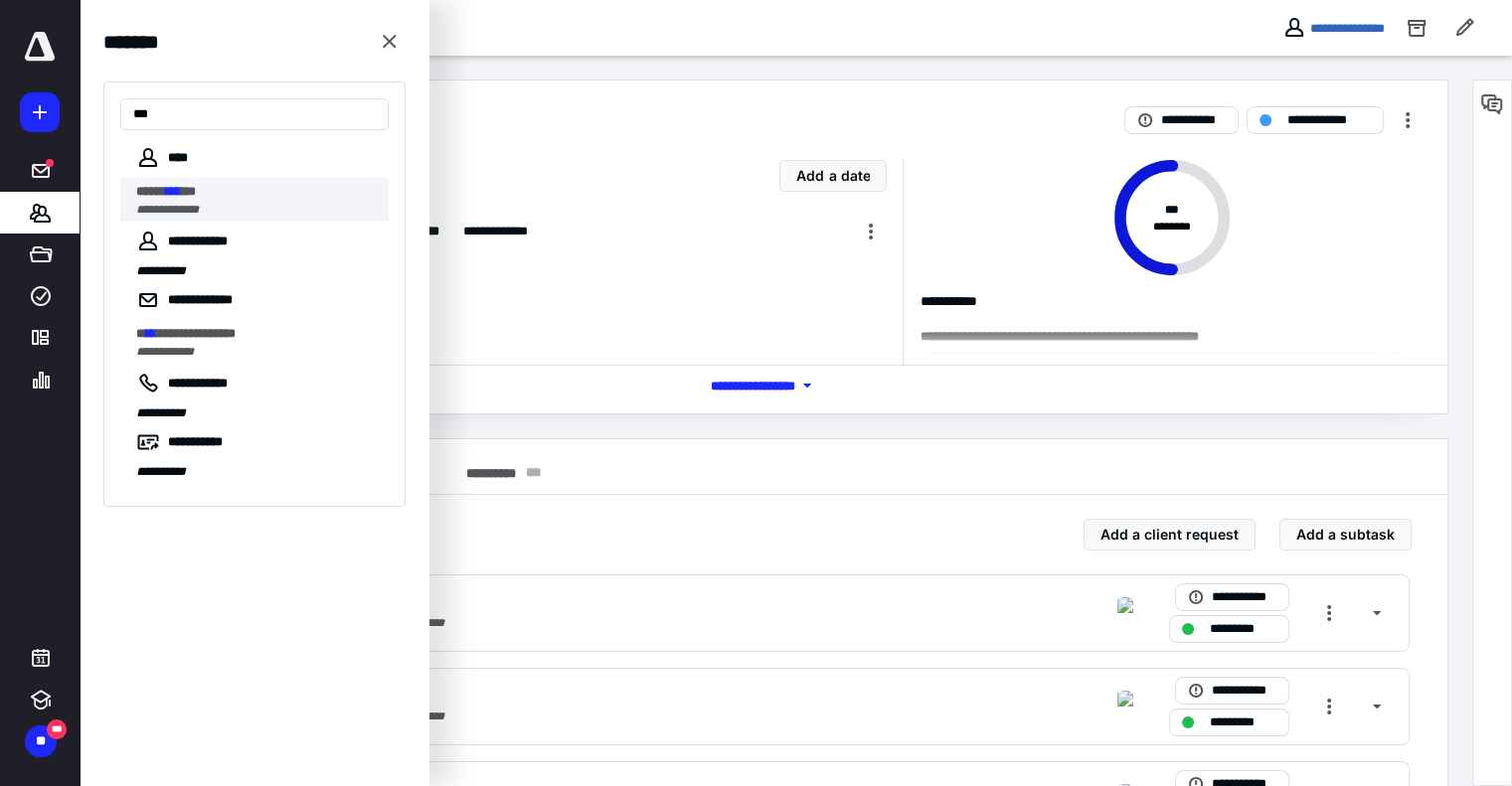 type on "***" 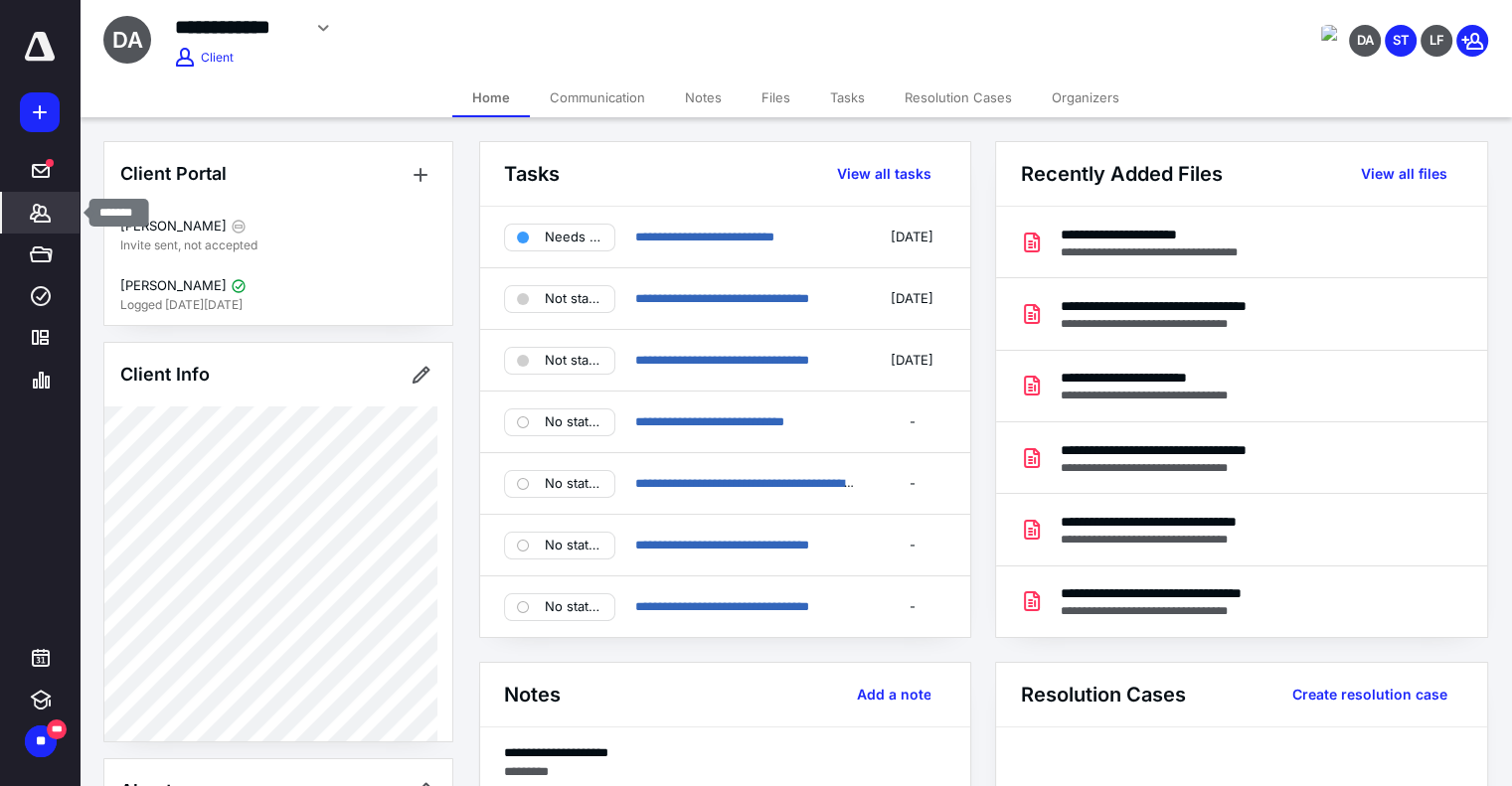 click 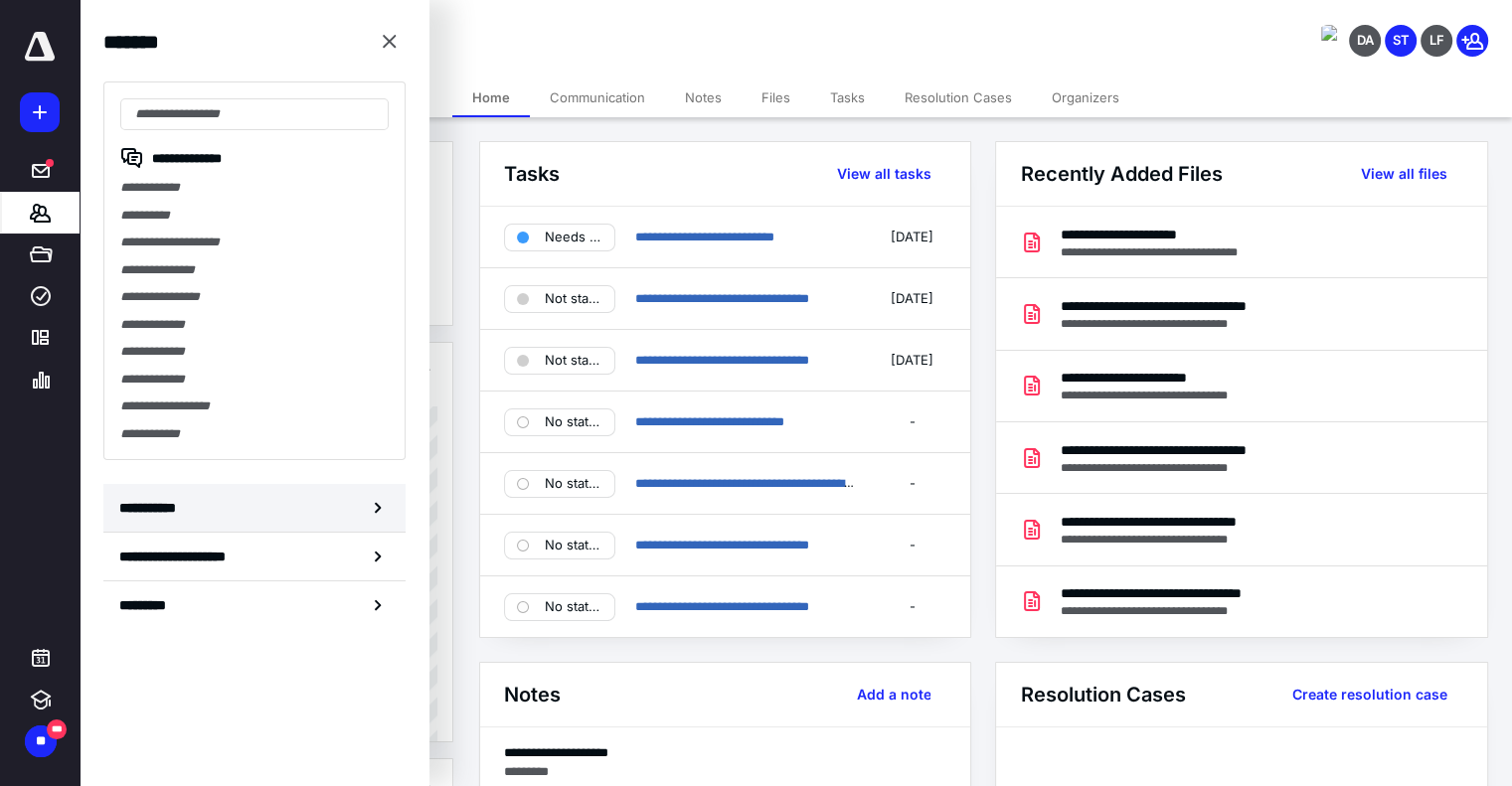 click on "**********" at bounding box center [254, 508] 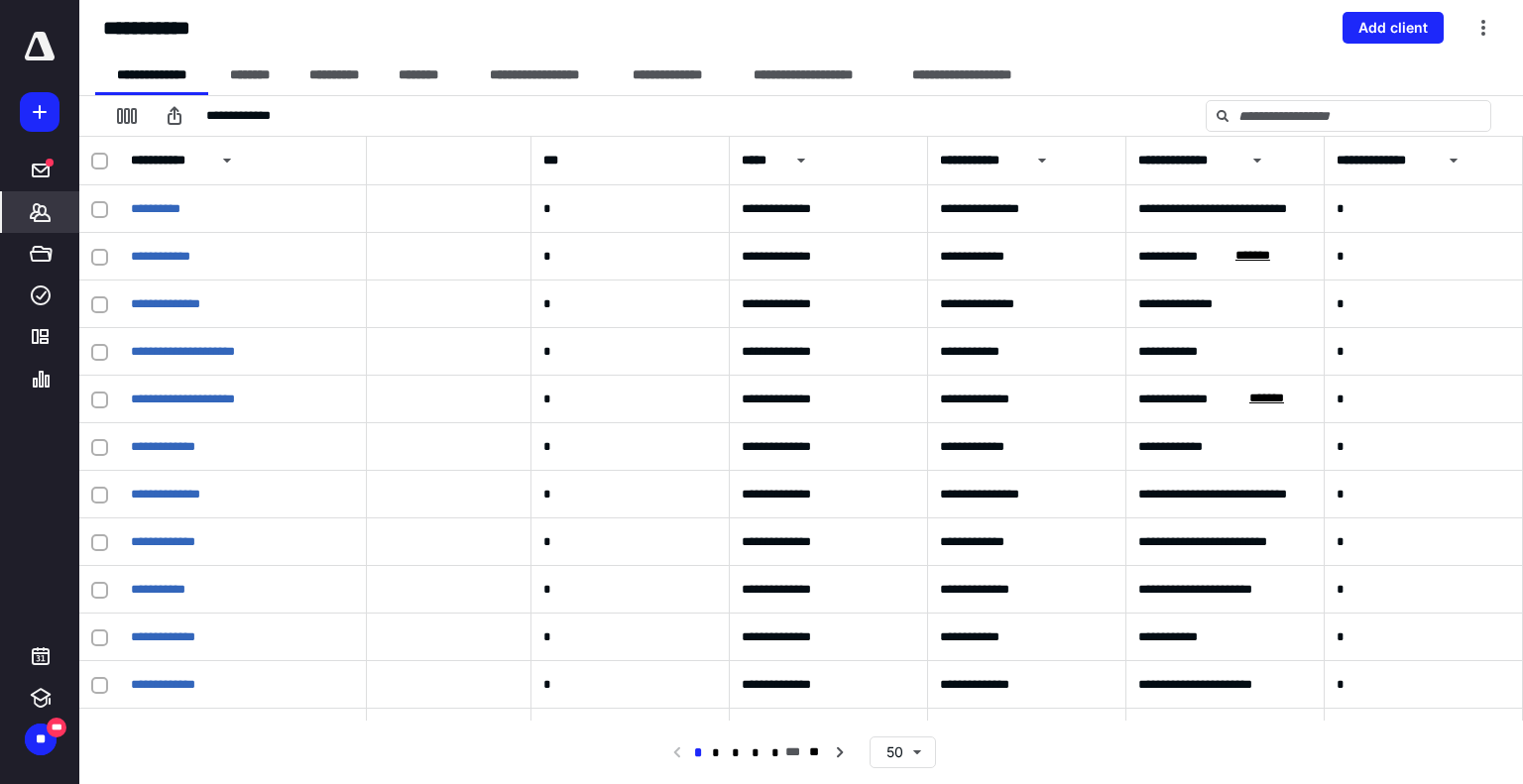 scroll, scrollTop: 0, scrollLeft: 944, axis: horizontal 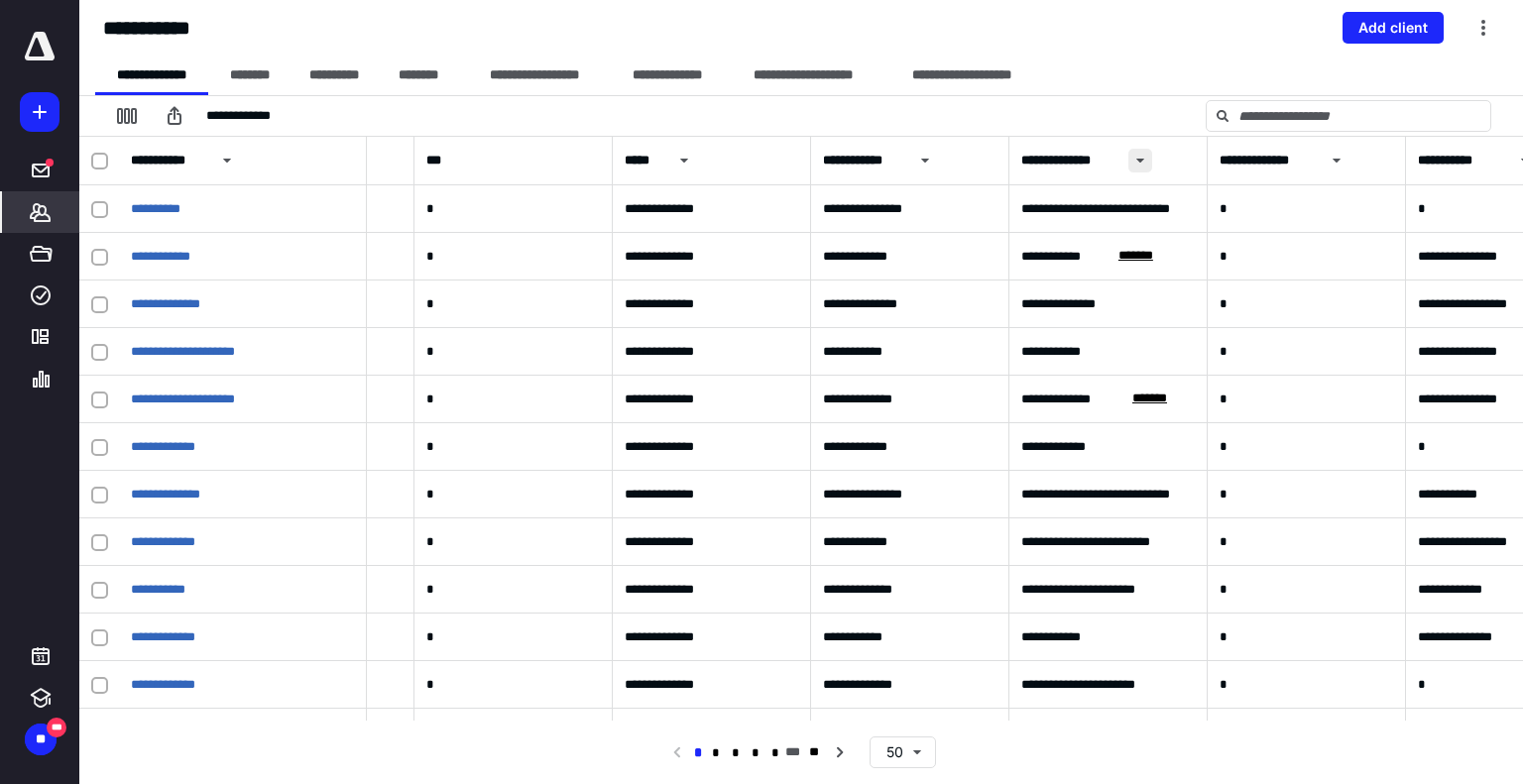 click at bounding box center [1140, 161] 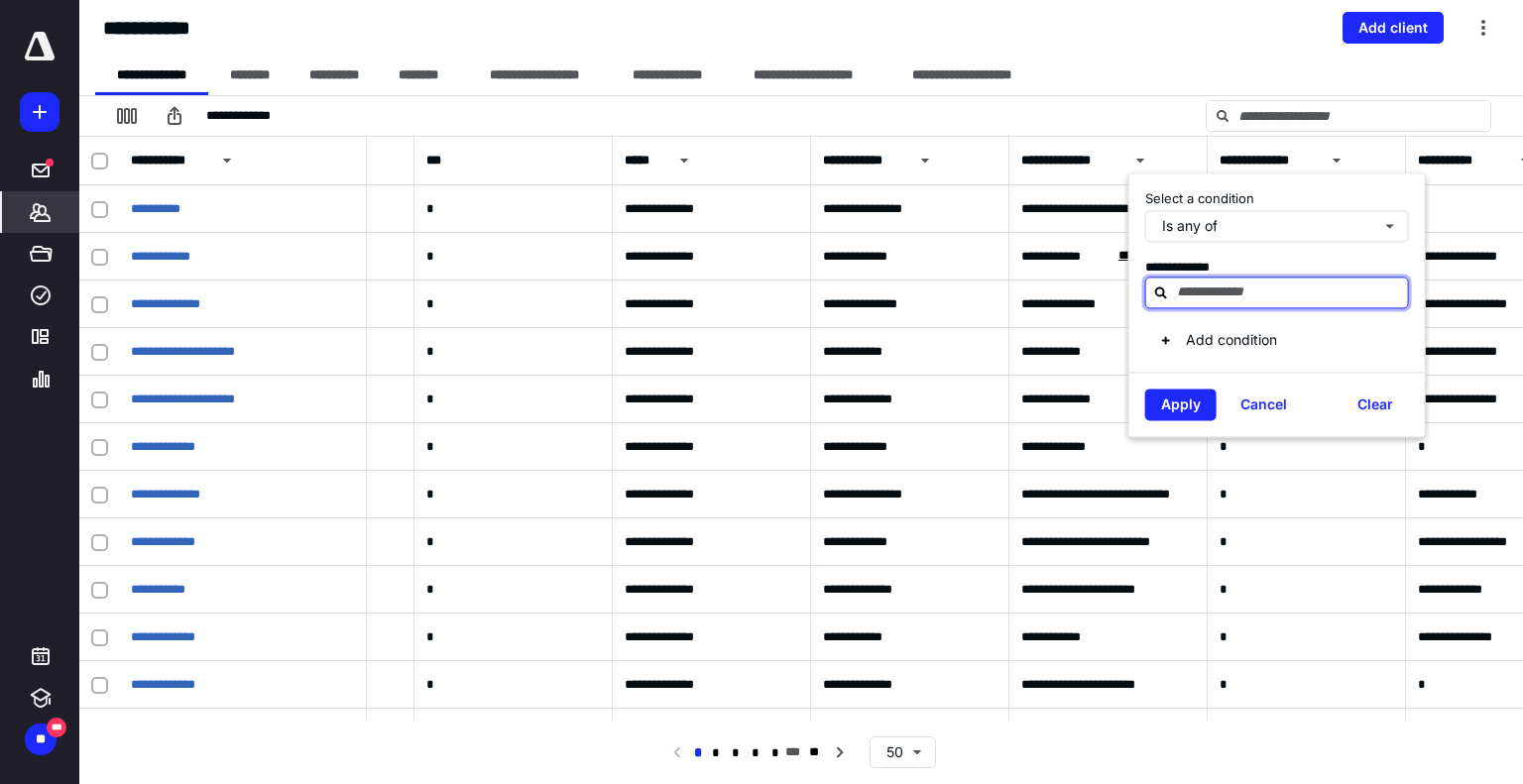 click at bounding box center [1289, 291] 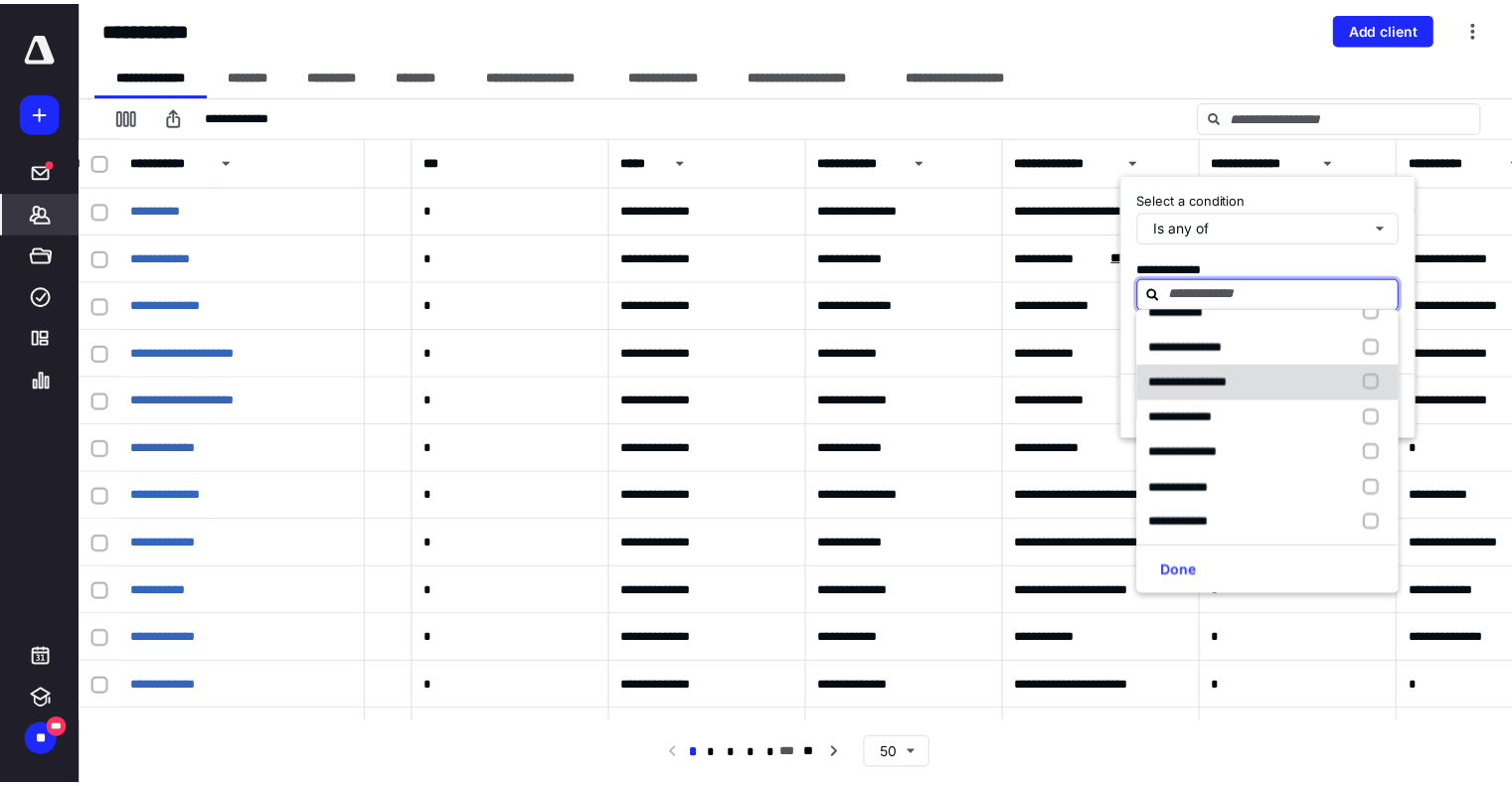 scroll, scrollTop: 199, scrollLeft: 0, axis: vertical 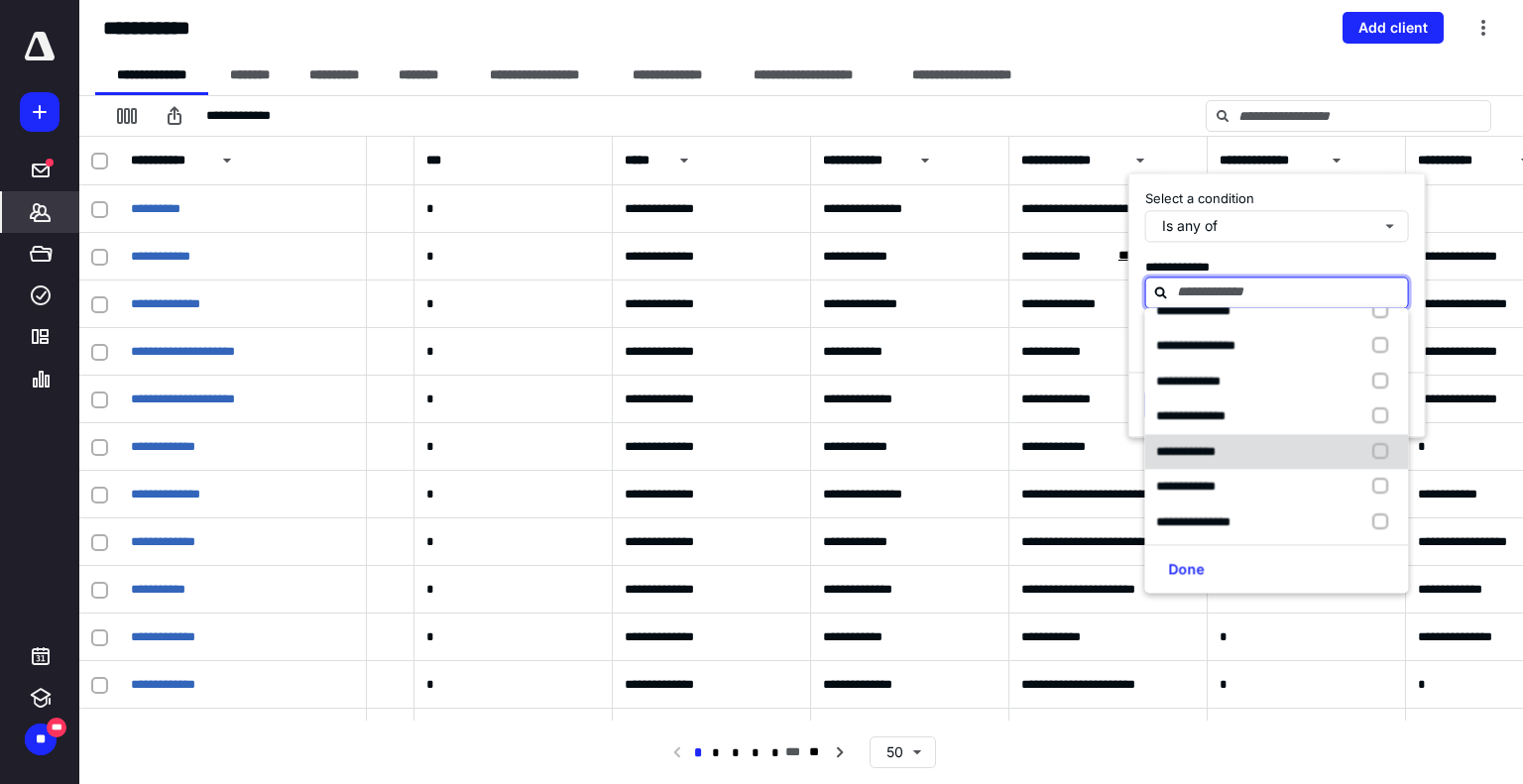 click on "**********" at bounding box center (1186, 451) 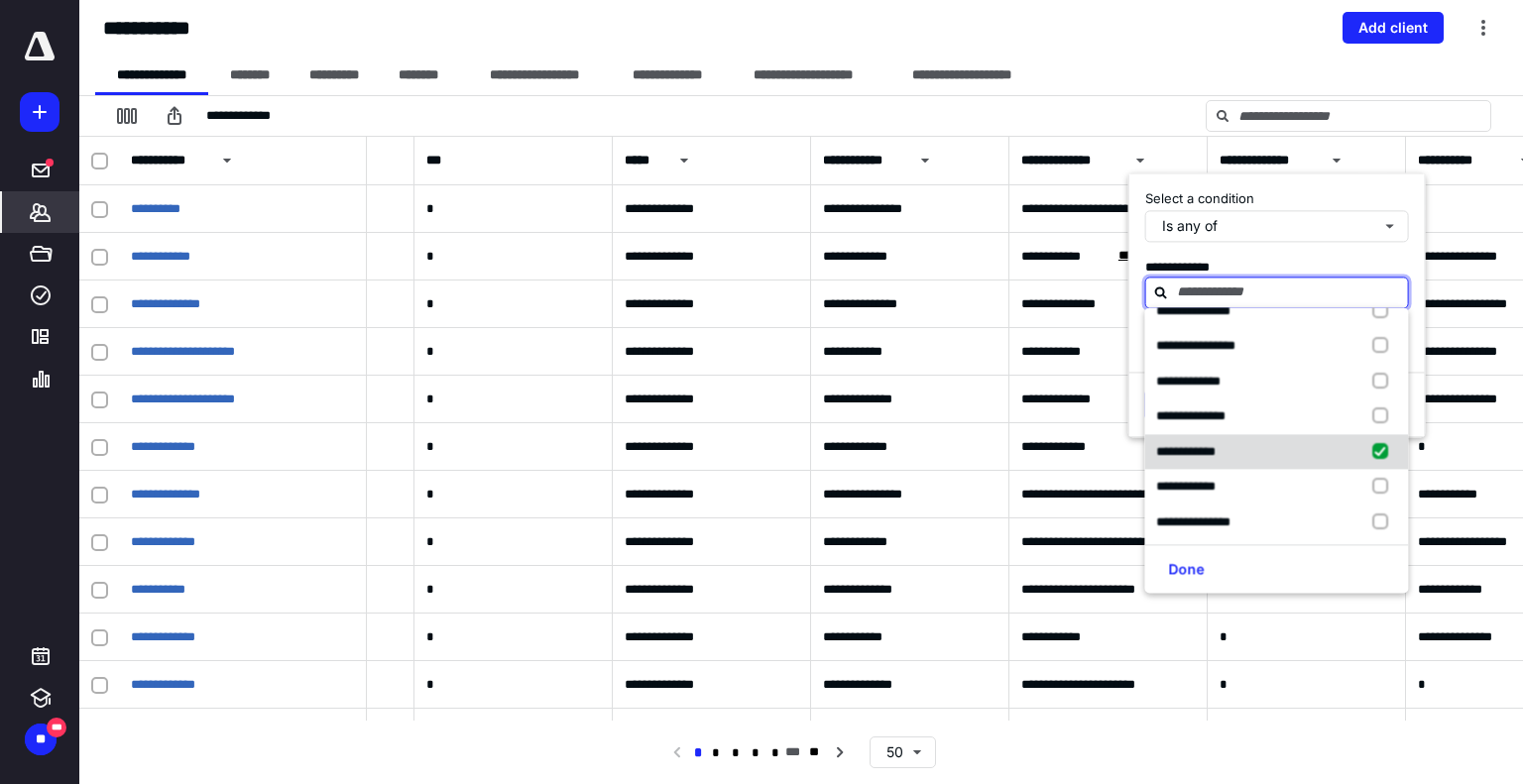 checkbox on "true" 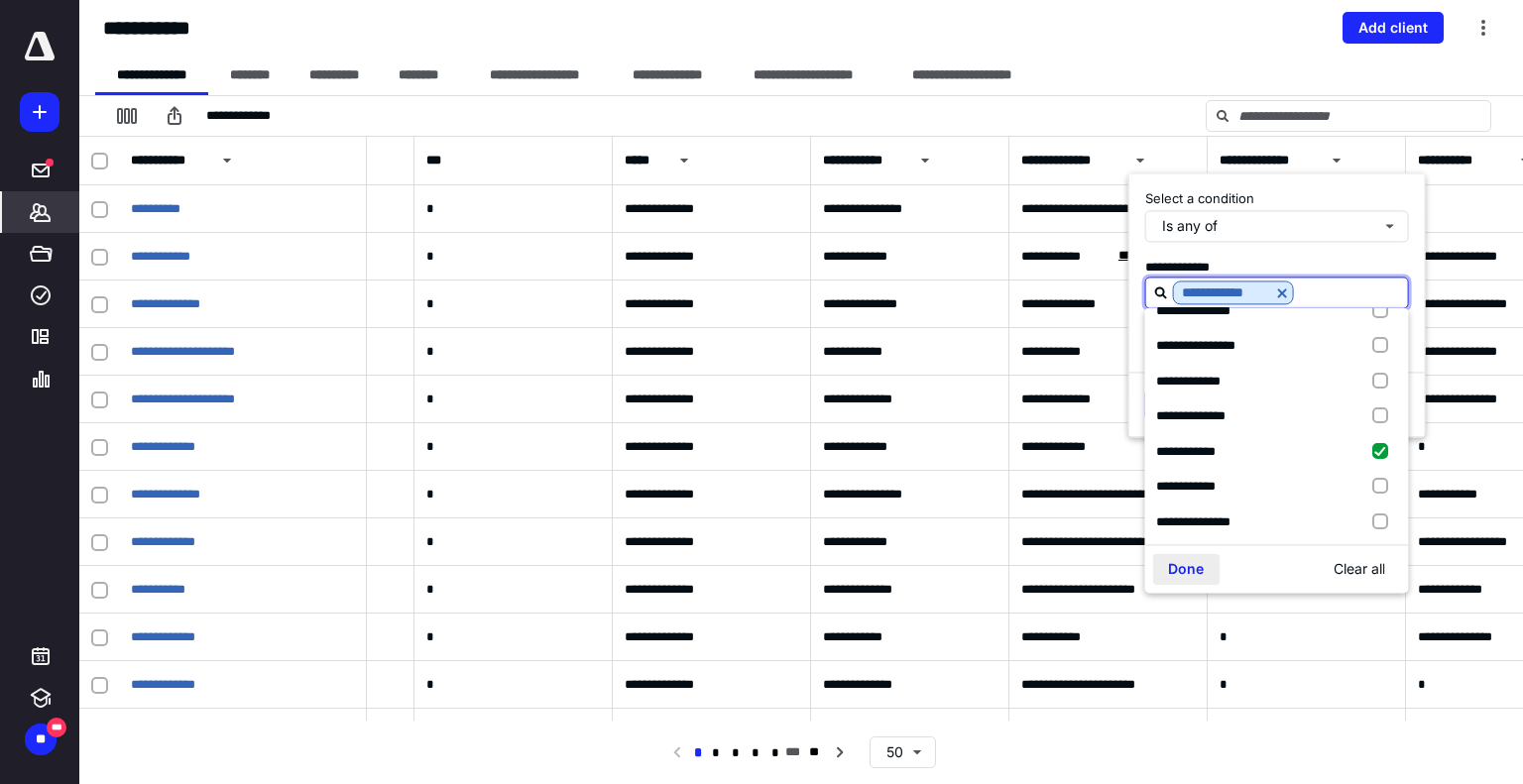 click on "Done" at bounding box center [1186, 570] 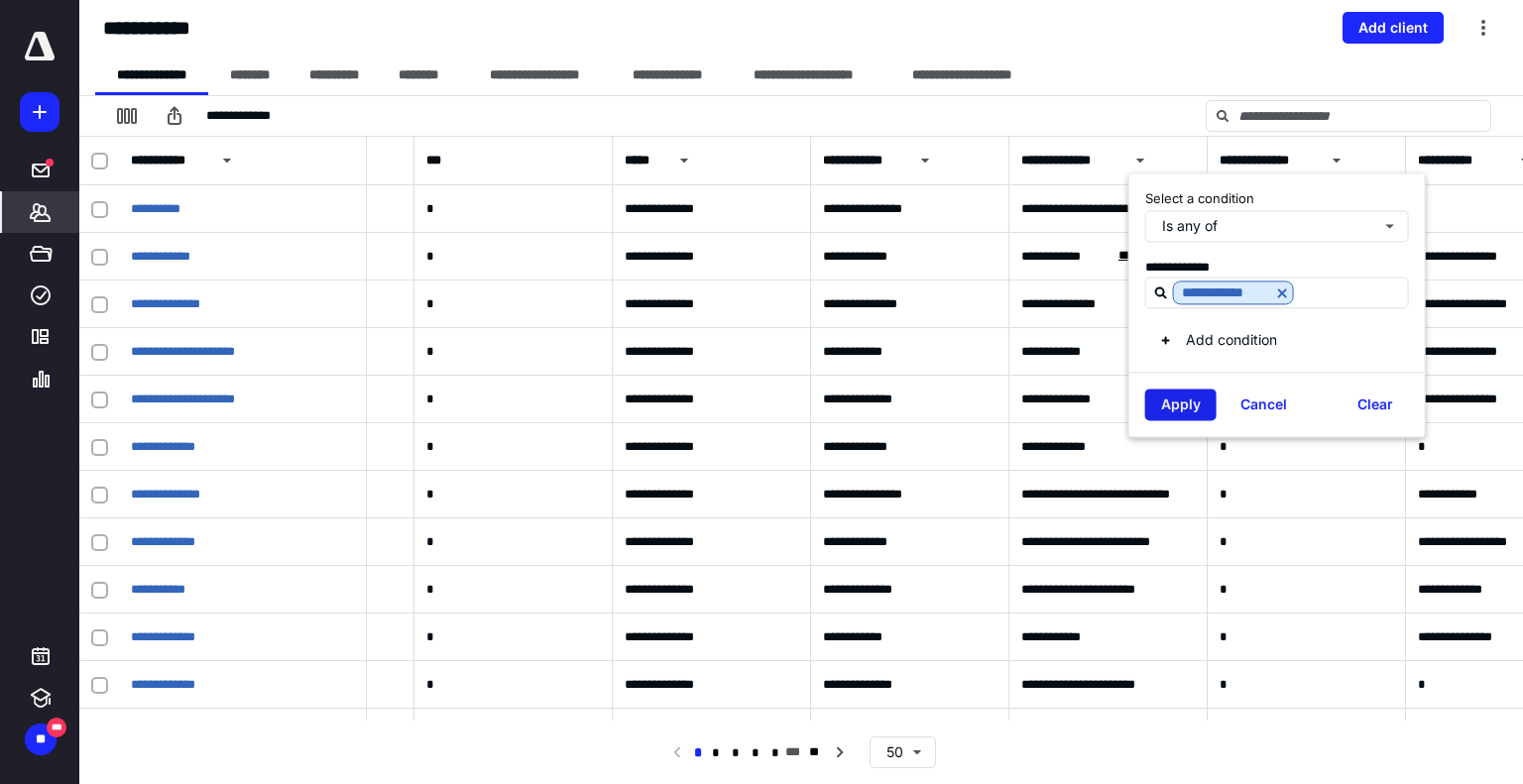 click on "Apply" at bounding box center (1181, 404) 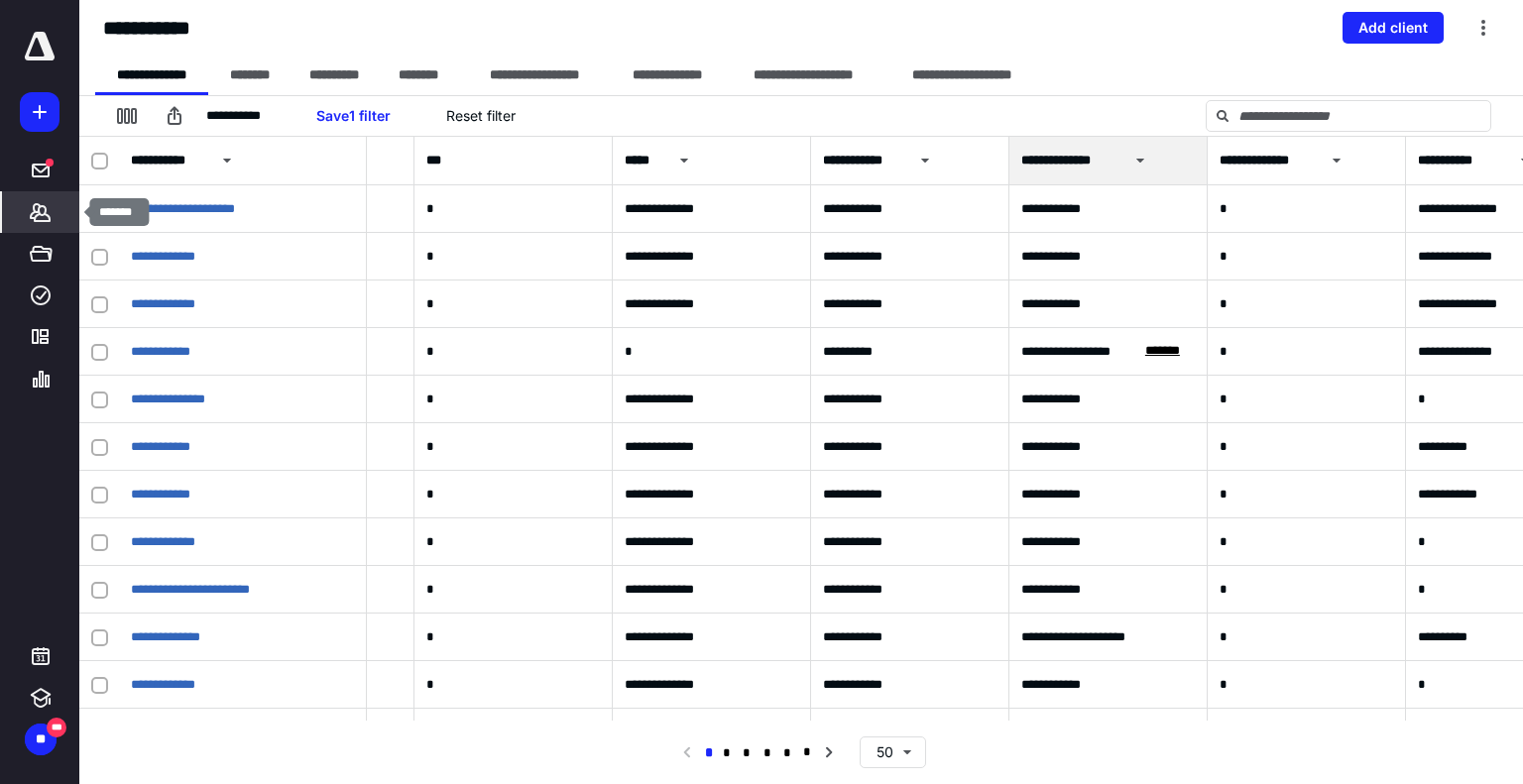 click 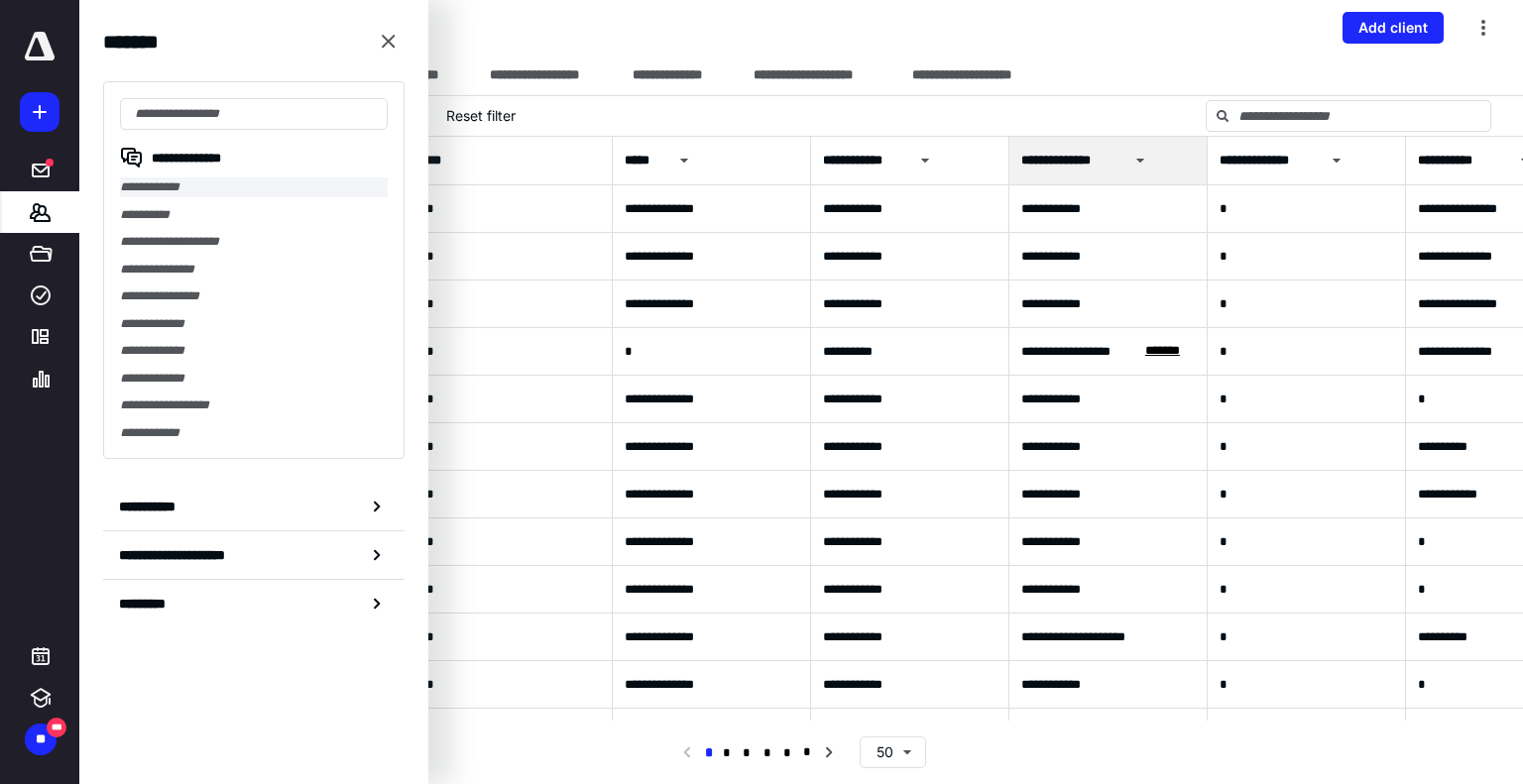 click on "**********" at bounding box center [254, 187] 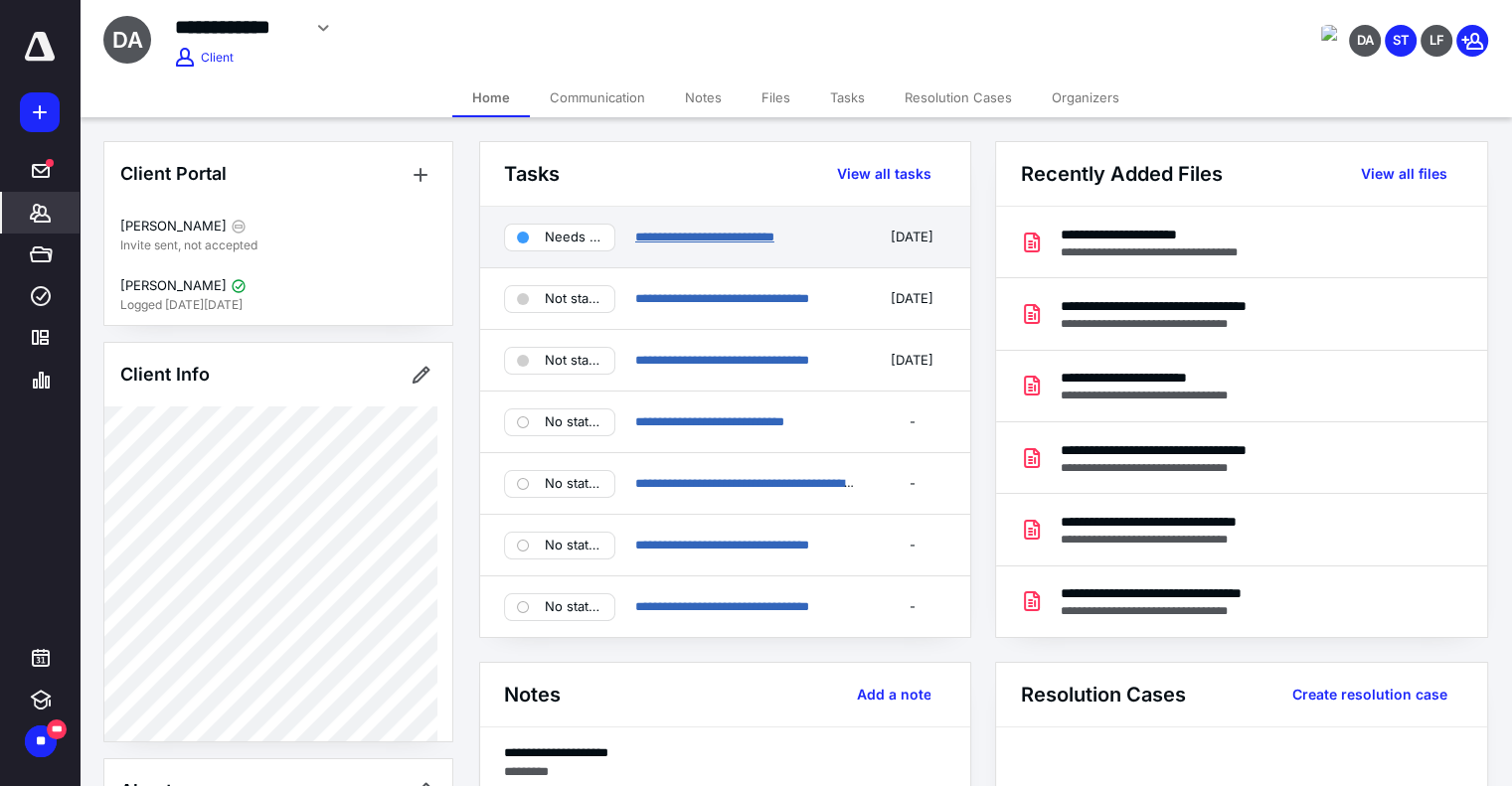 click on "**********" at bounding box center (705, 236) 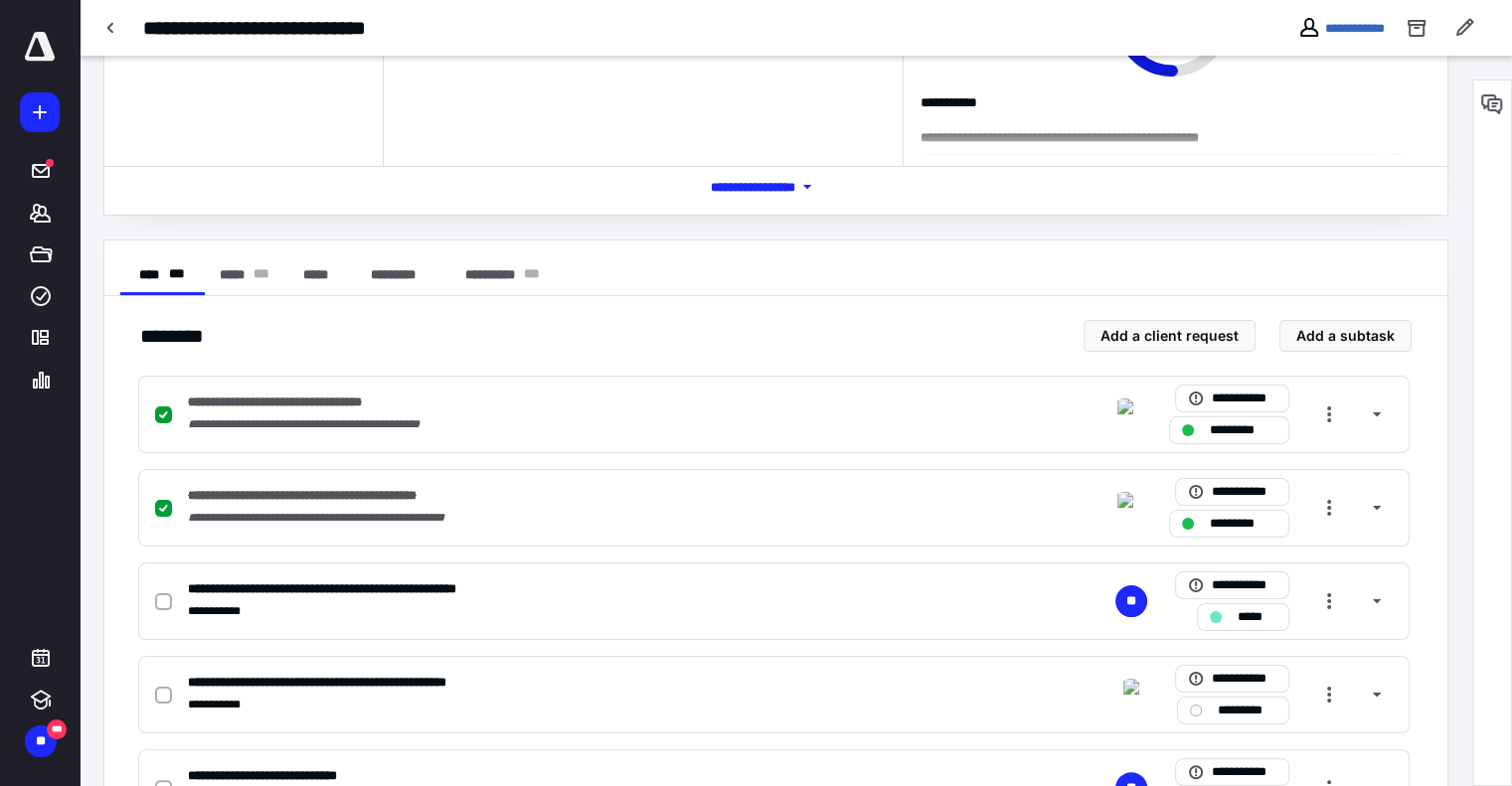 scroll, scrollTop: 287, scrollLeft: 0, axis: vertical 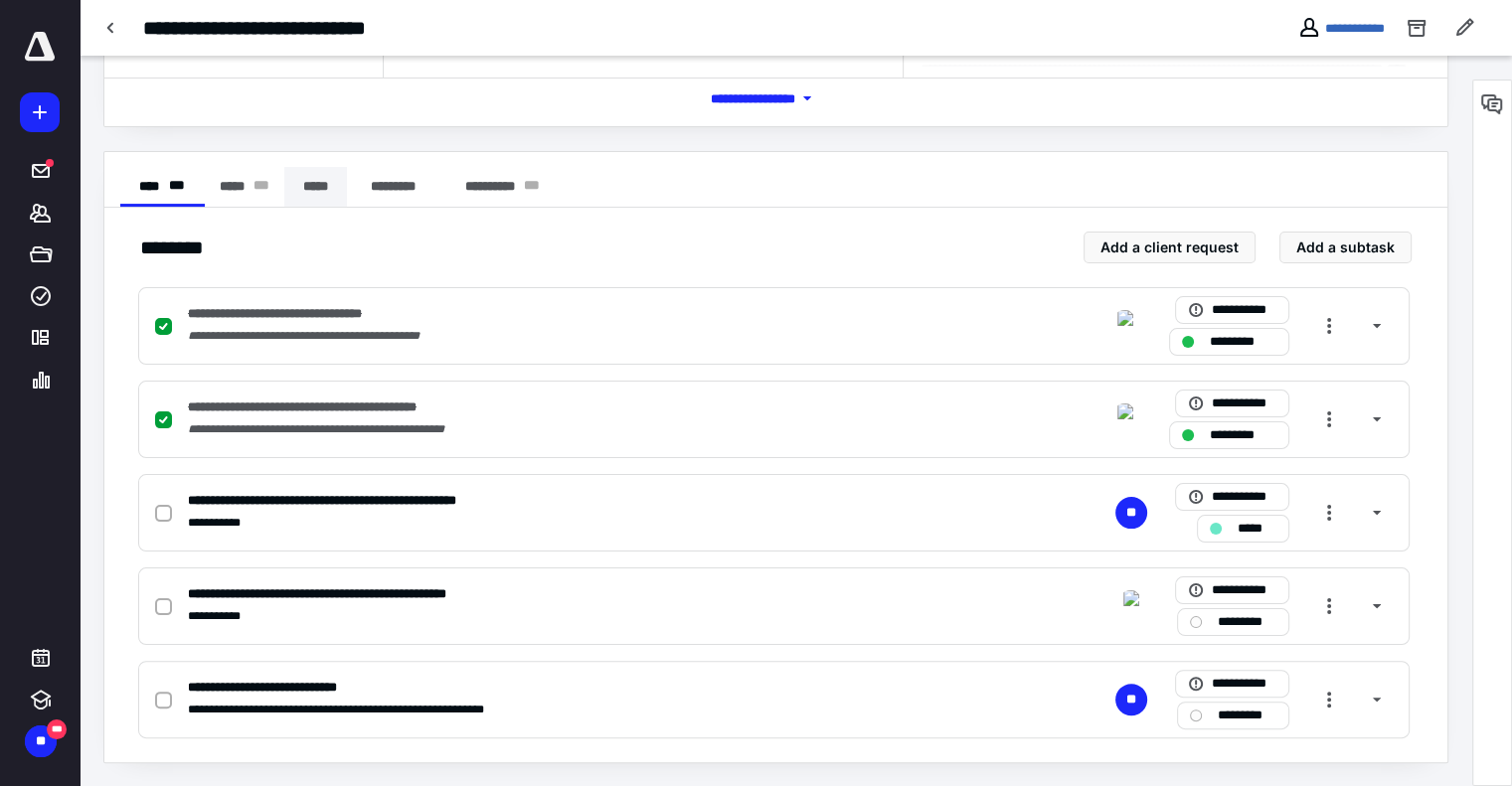 click on "*****" at bounding box center [315, 187] 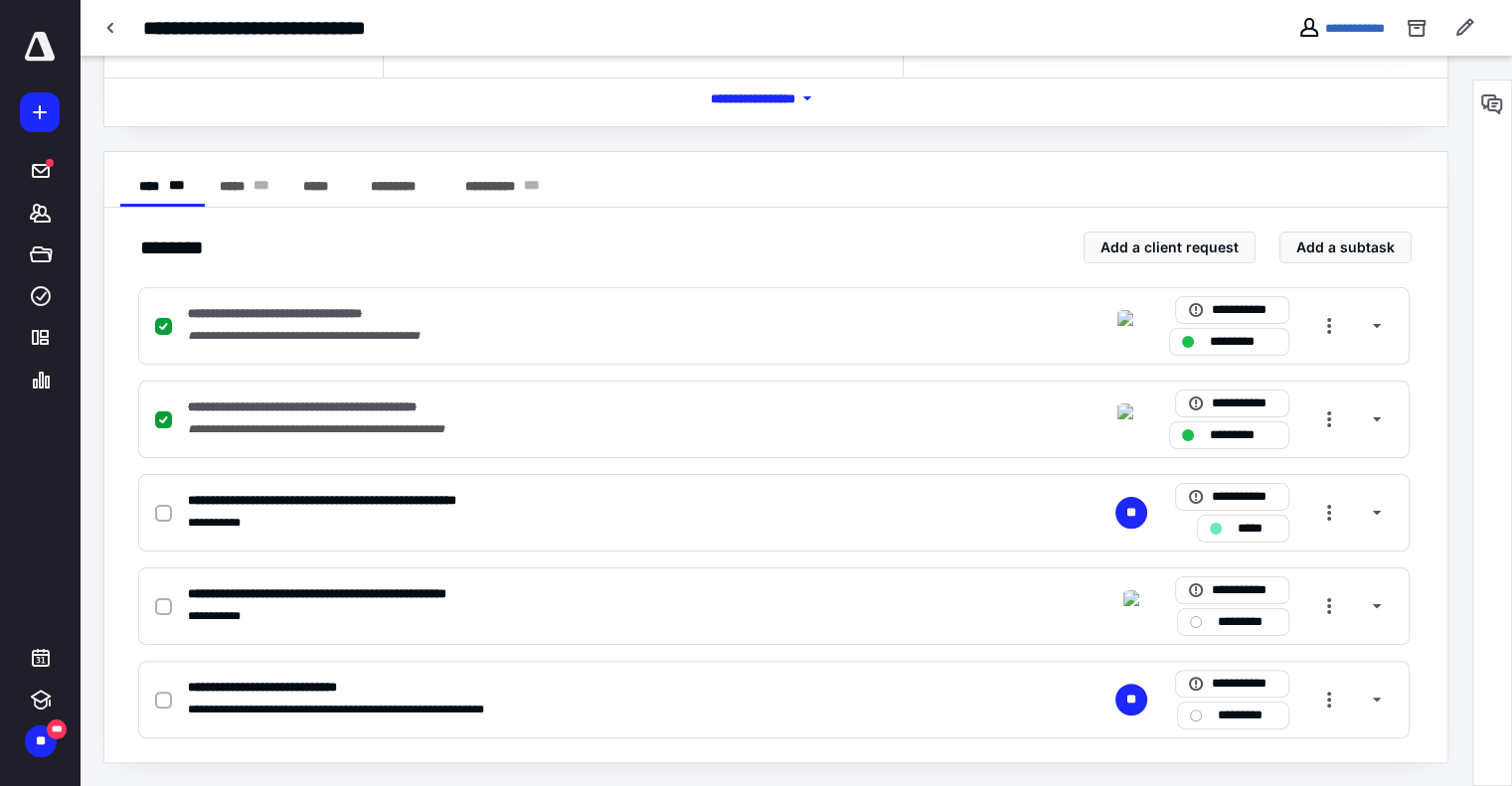 scroll, scrollTop: 7, scrollLeft: 0, axis: vertical 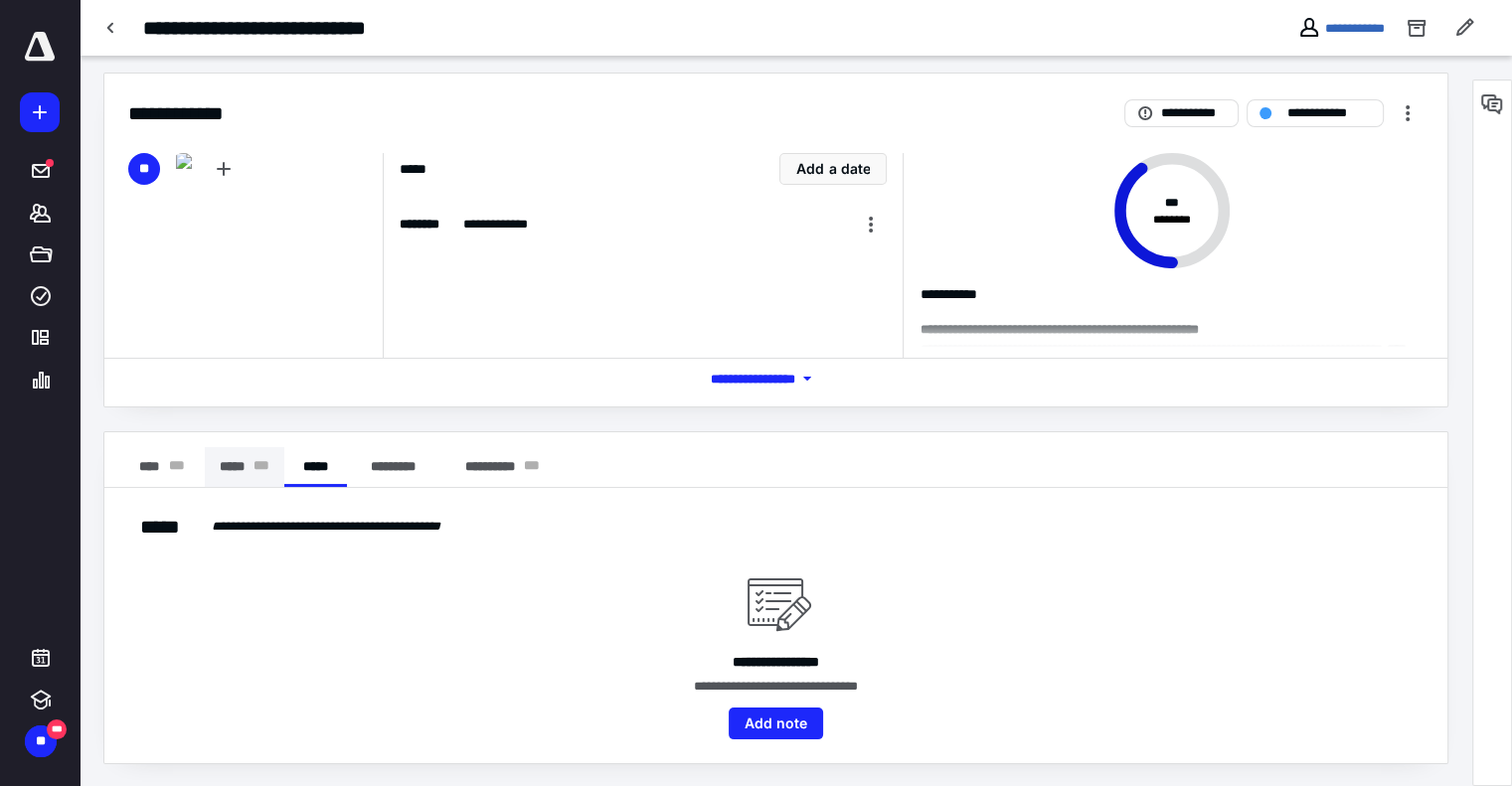 click on "***** * * *" at bounding box center (245, 467) 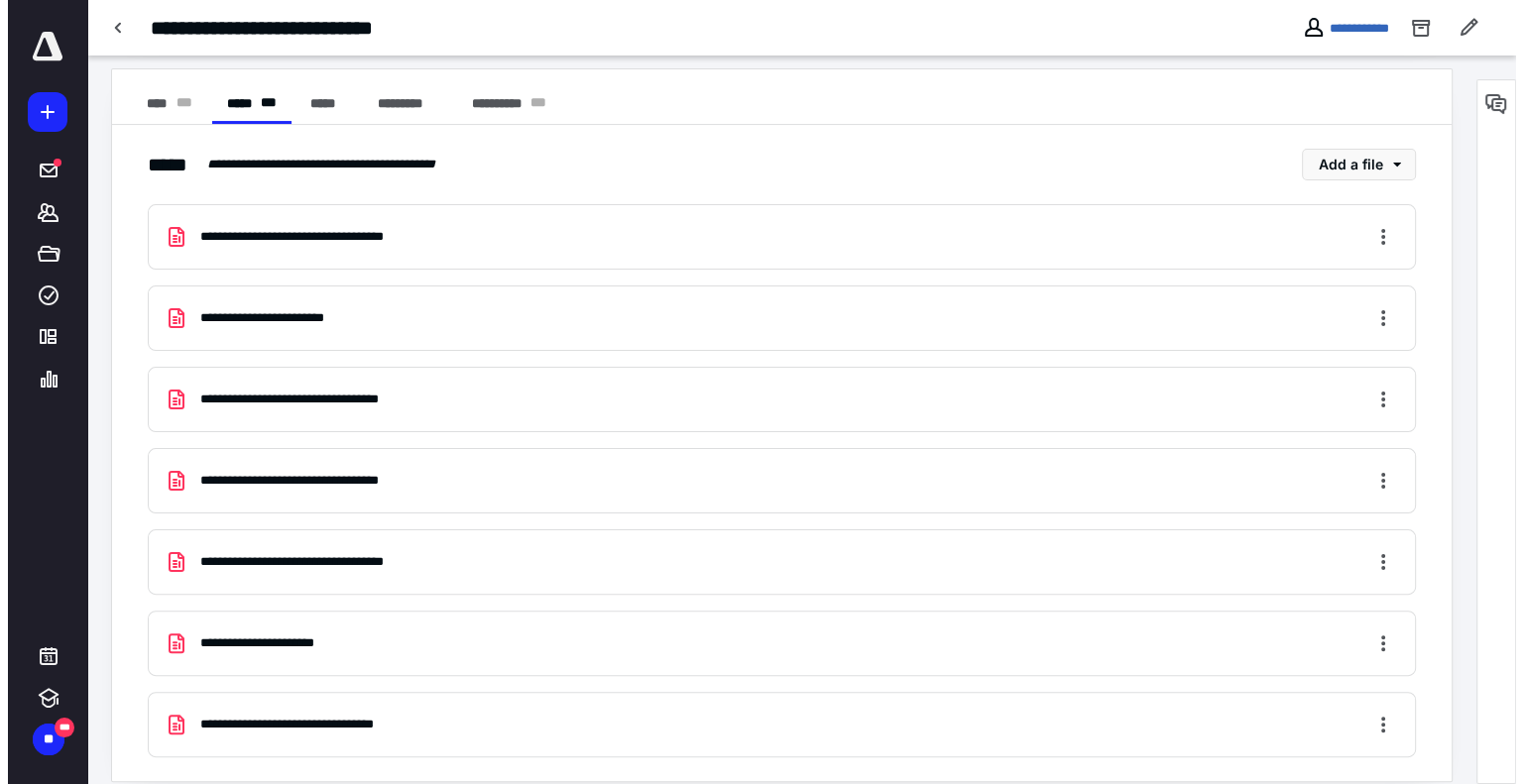 scroll, scrollTop: 387, scrollLeft: 0, axis: vertical 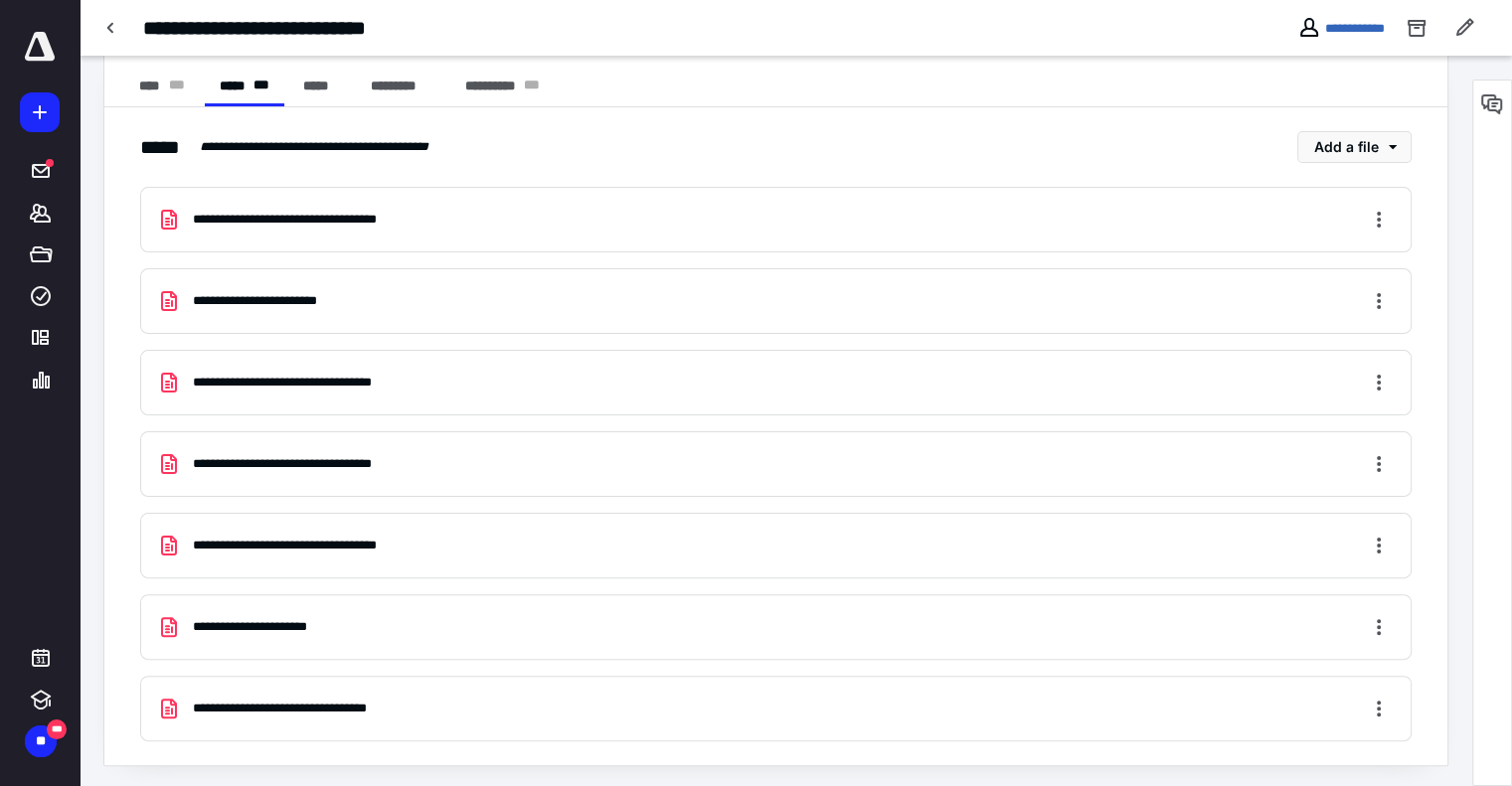 click on "**********" at bounding box center [775, 627] 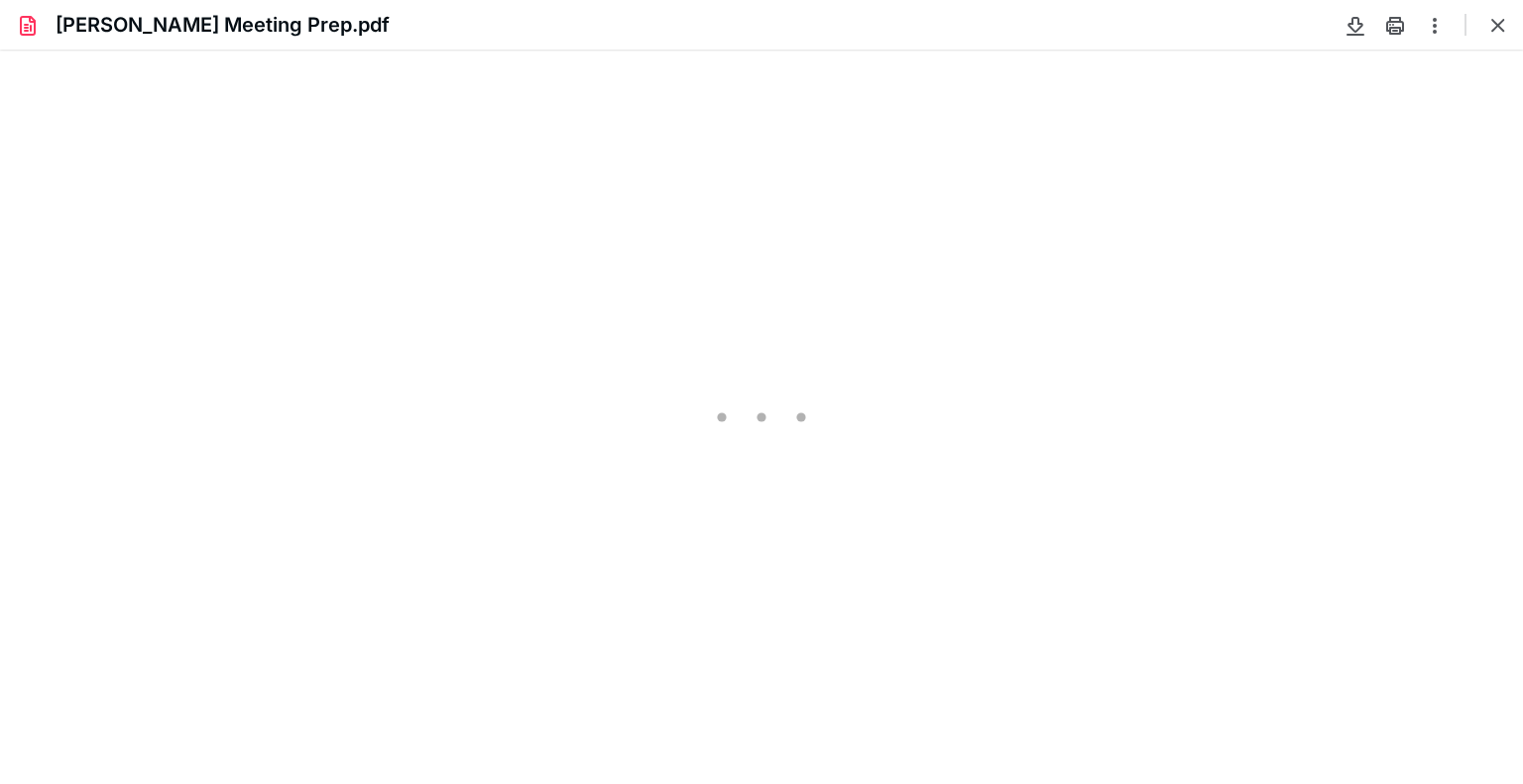 scroll, scrollTop: 0, scrollLeft: 0, axis: both 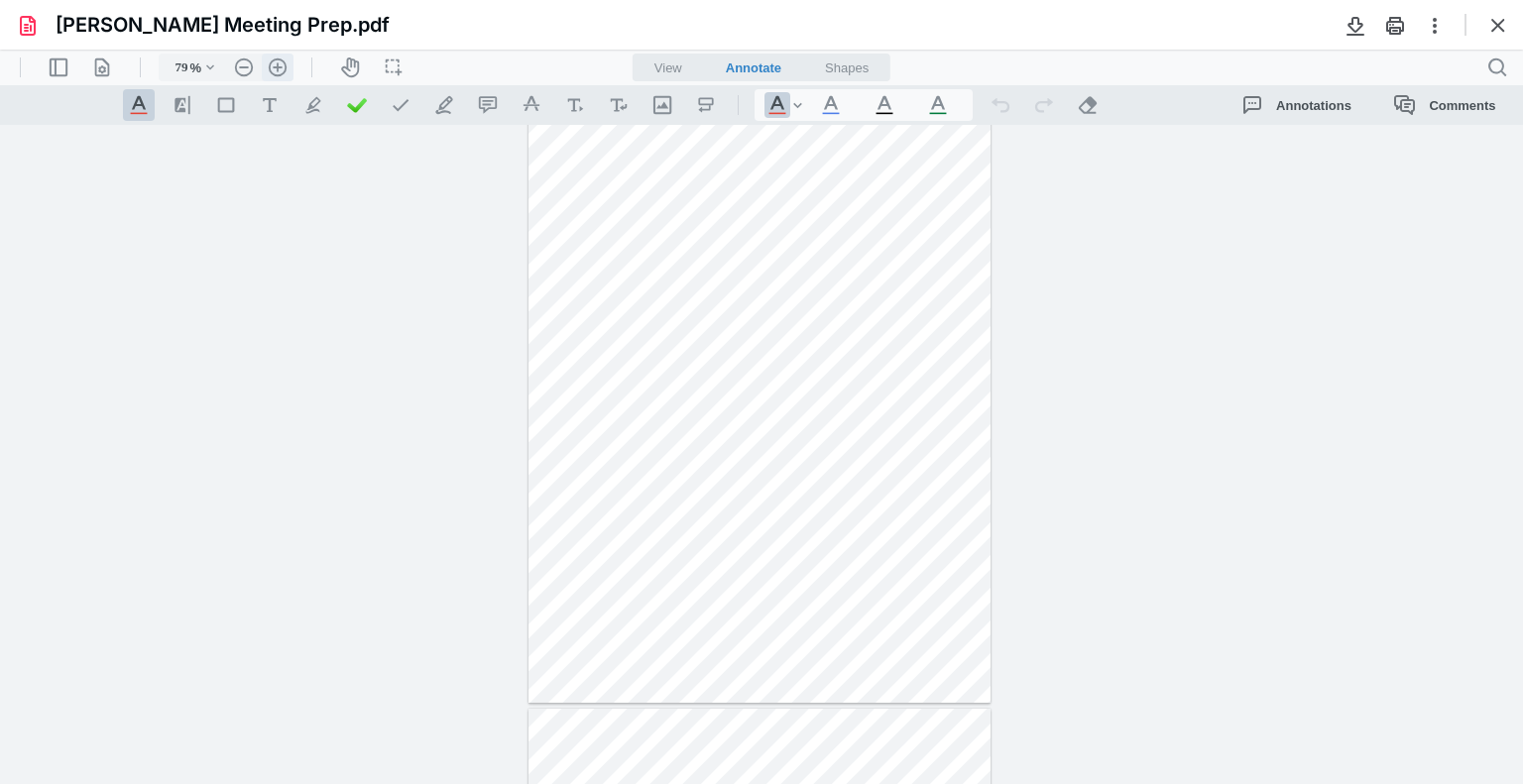 click on ".cls-1{fill:#abb0c4;} icon - header - zoom - in - line" at bounding box center [278, 67] 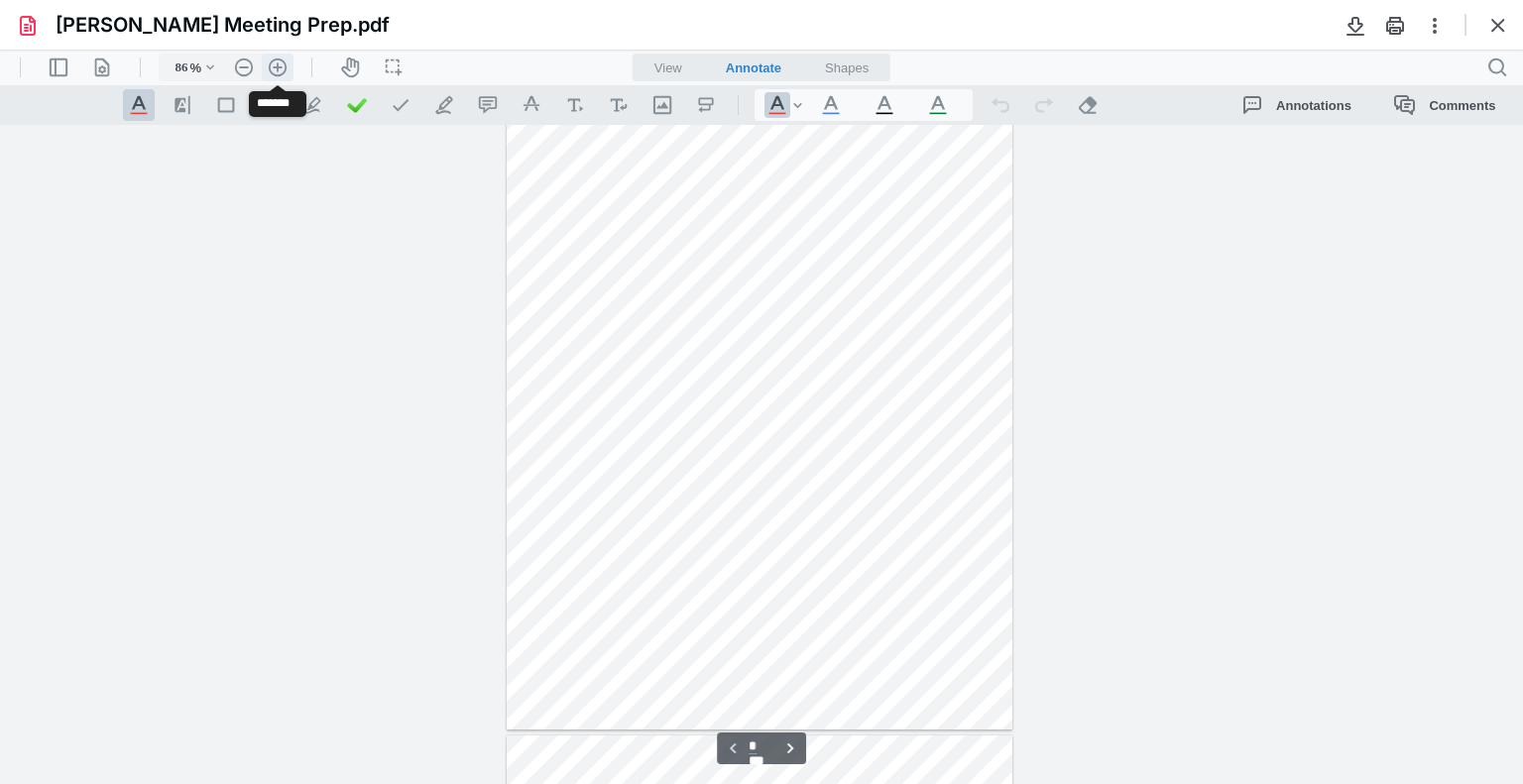 click on ".cls-1{fill:#abb0c4;} icon - header - zoom - in - line" at bounding box center [278, 67] 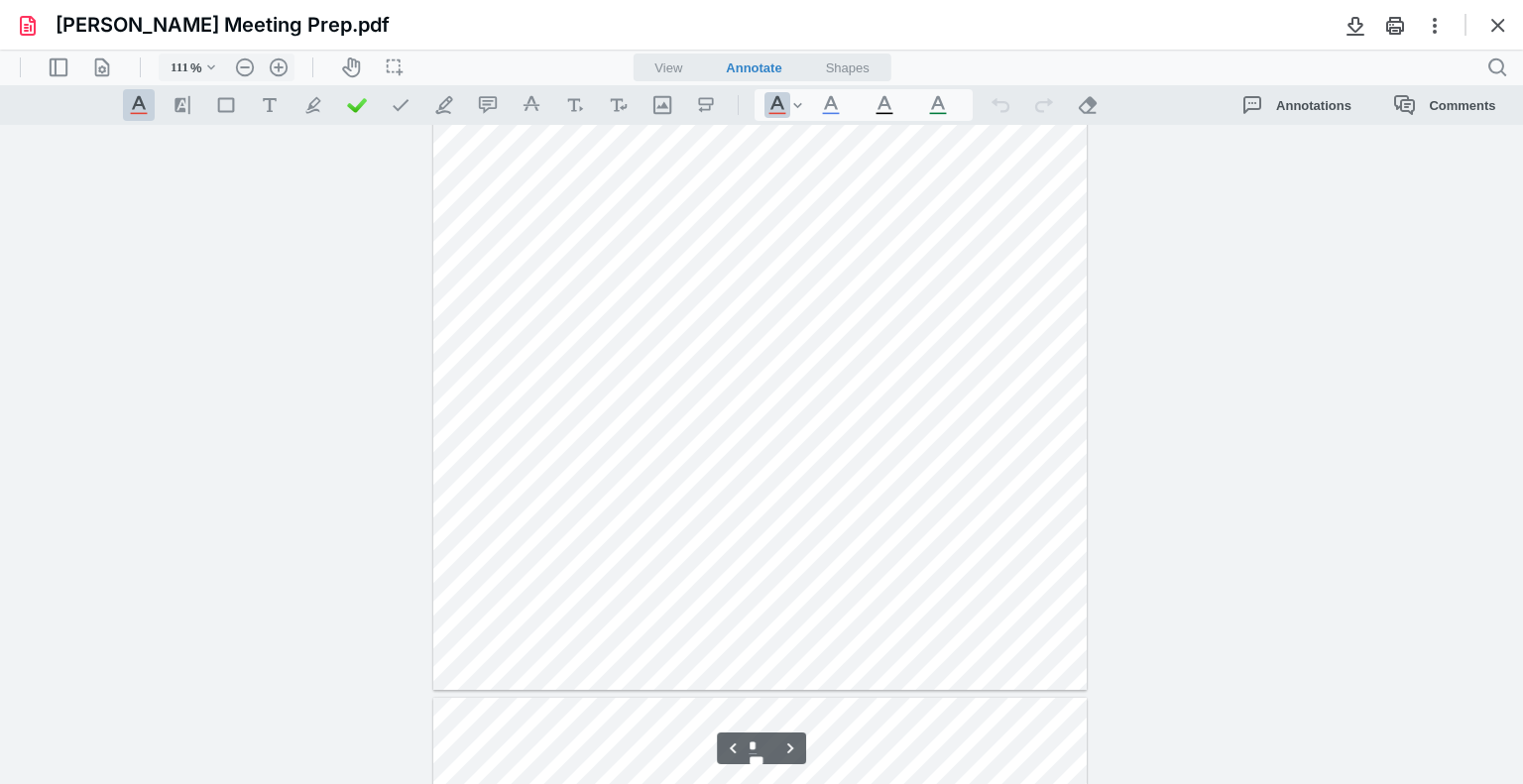 scroll, scrollTop: 1322, scrollLeft: 0, axis: vertical 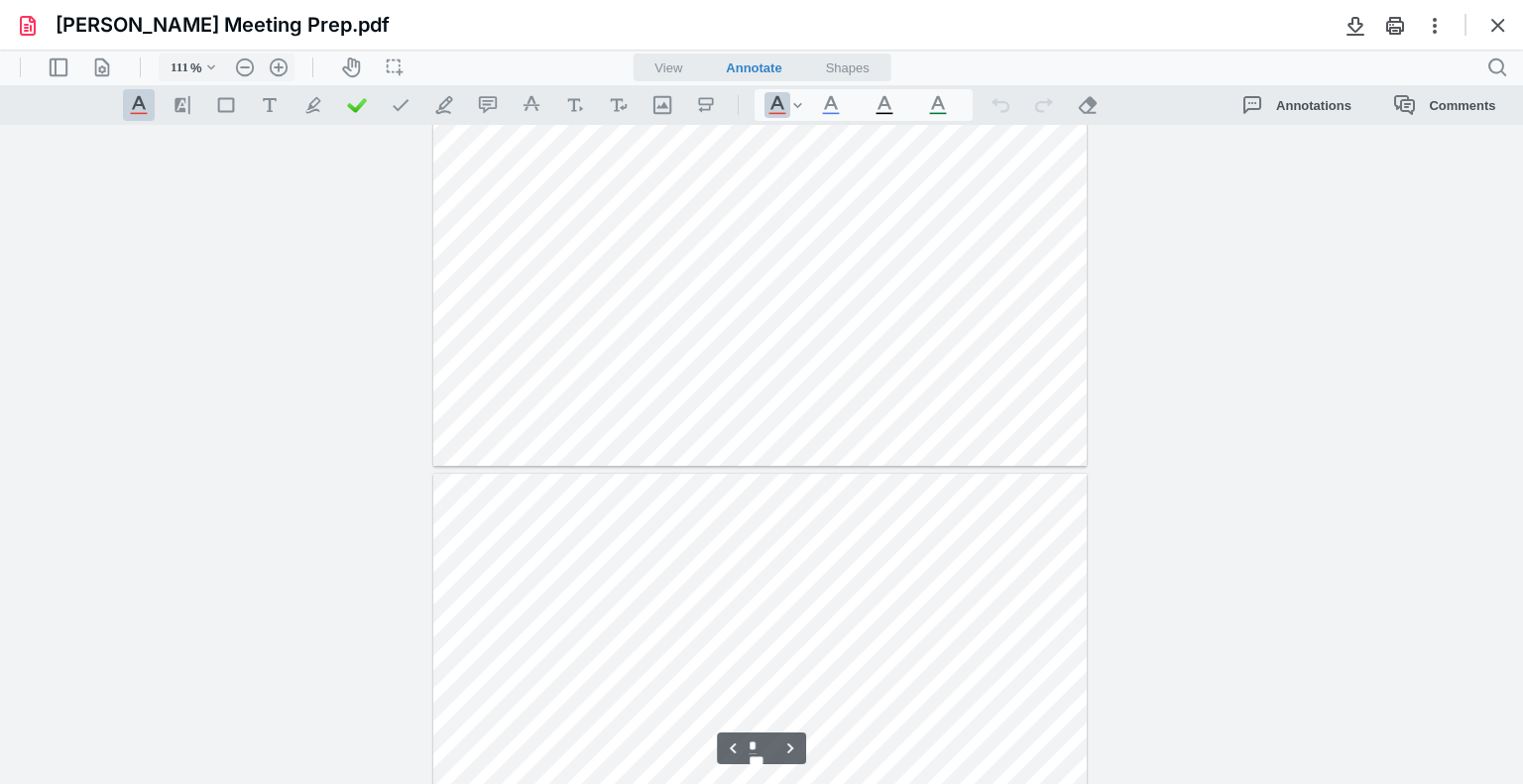 type on "*" 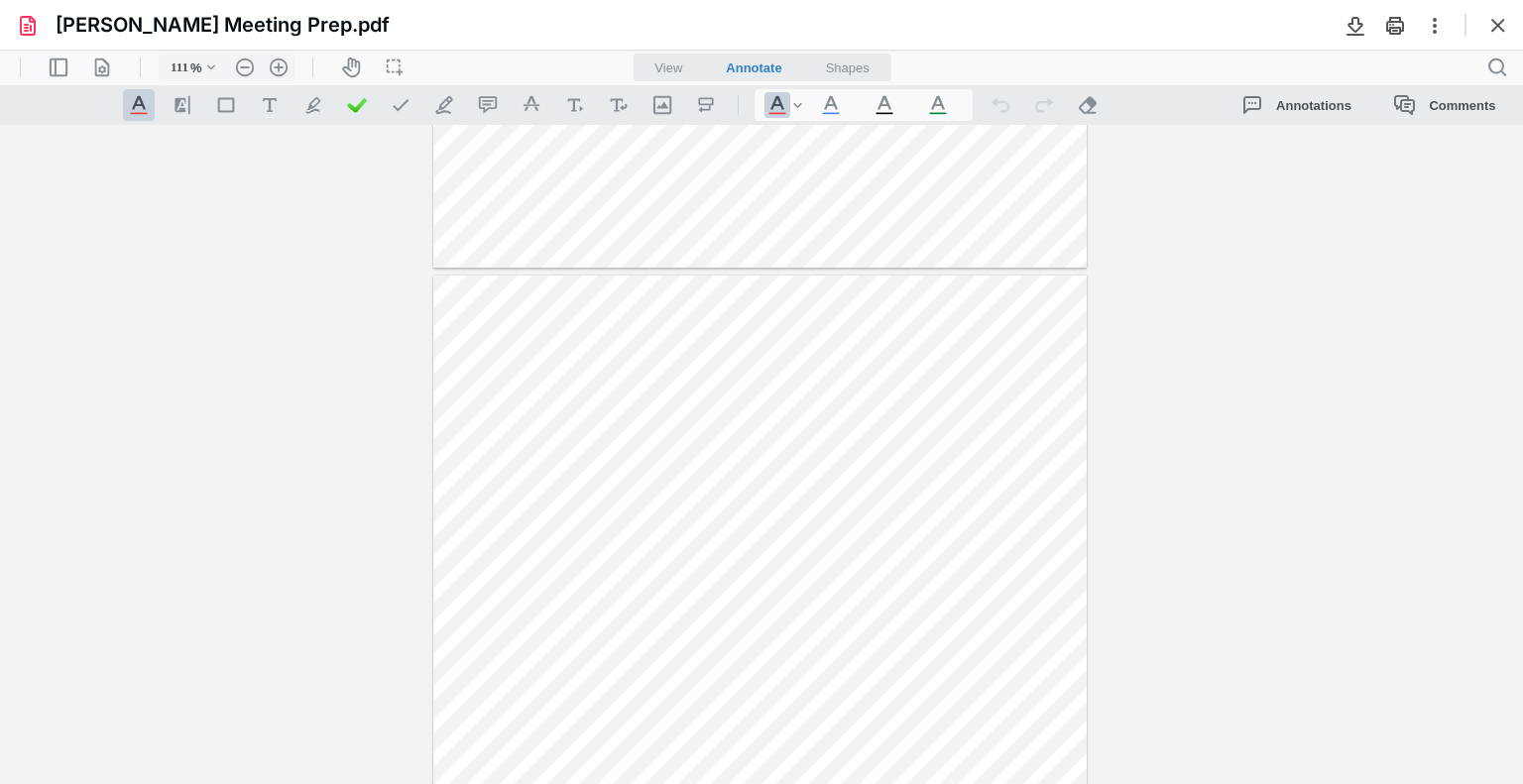 scroll, scrollTop: 1719, scrollLeft: 0, axis: vertical 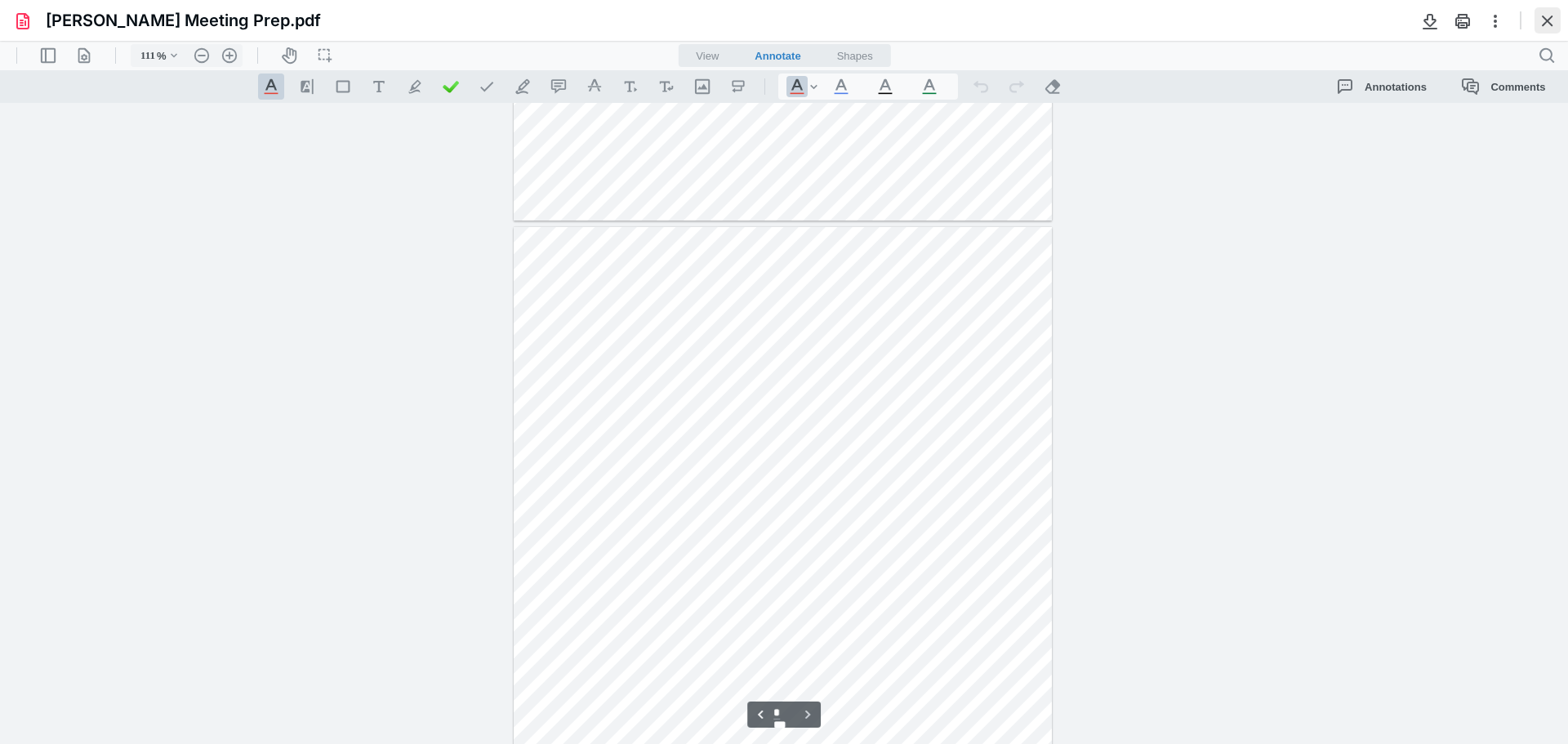click at bounding box center (1548, 20) 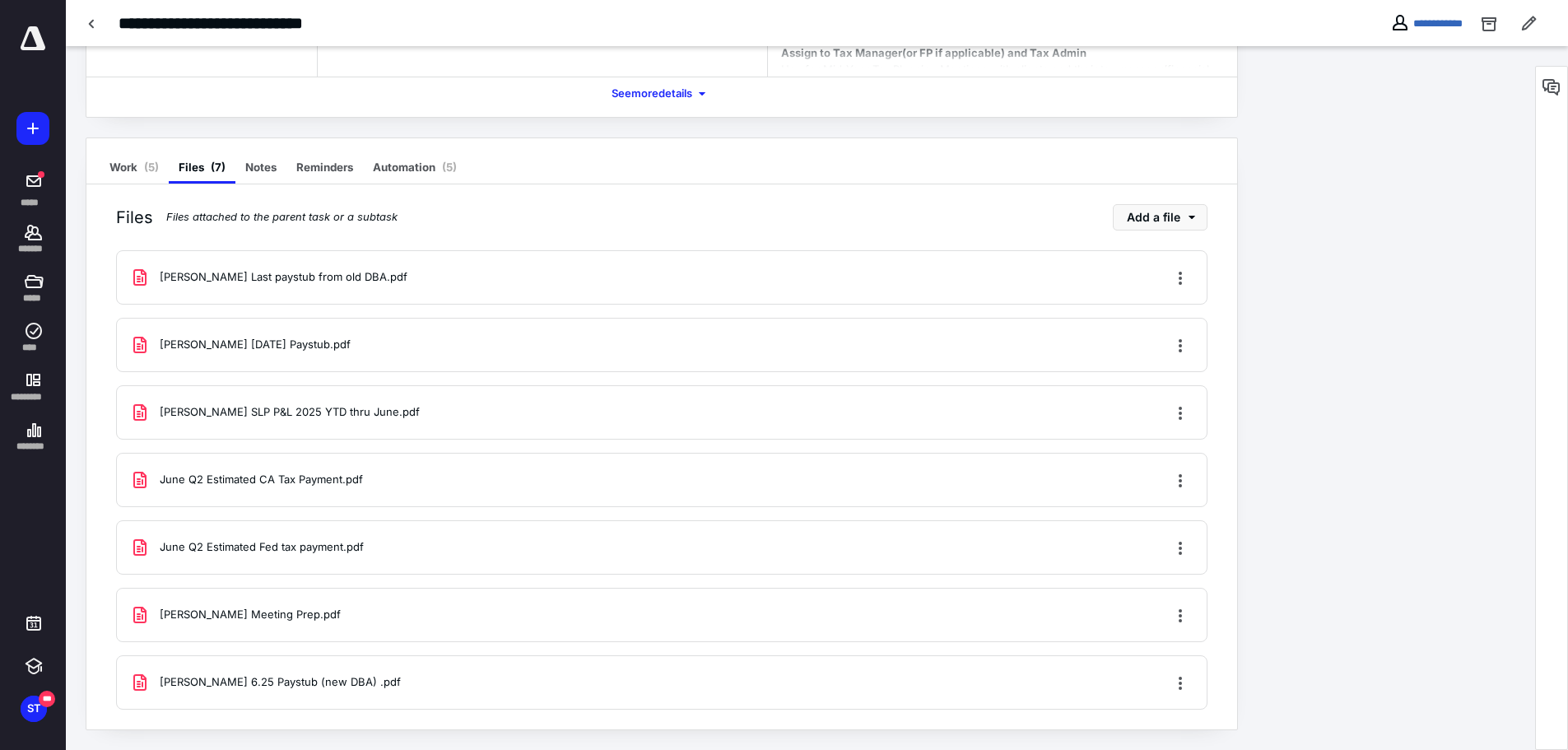 click on "Task  details No priority Needs review ST Dates Add a date Due date July 12, 2025 40 % PROGRESS Description Assign to Tax Manager(or FP if applicable) and Tax Admin Use for Mid-Year Tax Planning Meetings with clients and their tax manager/financial planner.    **If emailing the client directly with scheduling link, DELETE the first SUBTASK BEFORE applying the TASK** Note: each workflow is specific to each Tax Manager due to custom calendly link. See  more  details  Work ( 5 ) Files ( 7 ) Notes Reminders Automation ( 5 ) Files Files attached to the parent task or a subtask Add a file Camille Last paystub from old DBA.pdf David 6.18.25 Paystub.pdf David SLP P&L 2025 YTD thru June.pdf June Q2 Estimated CA Tax Payment.pdf June Q2 Estimated Fed tax payment.pdf Aizuss Meeting Prep.pdf Camille 6.25 Paystub (new DBA) .pdf" at bounding box center [800, 285] 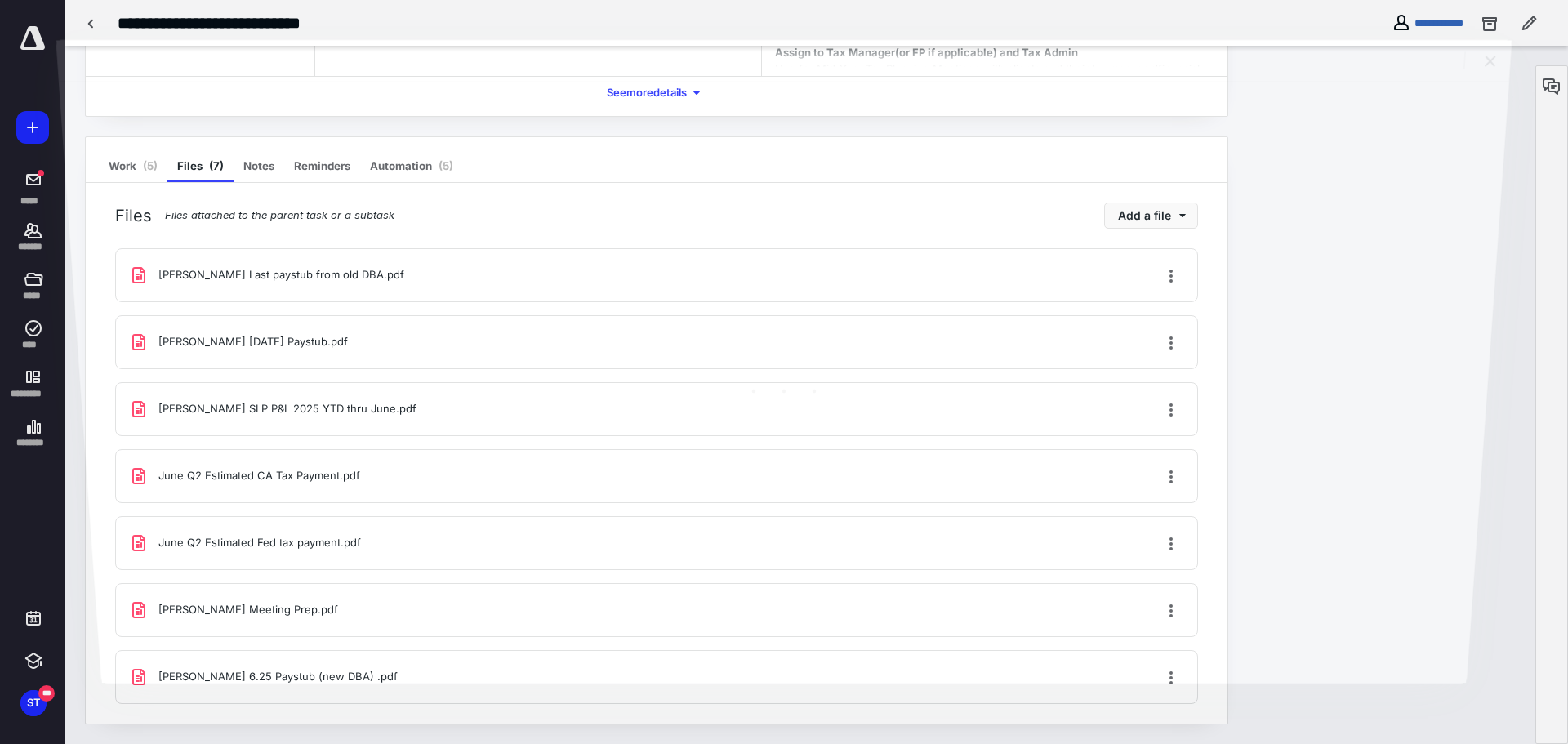 click at bounding box center (784, 381) 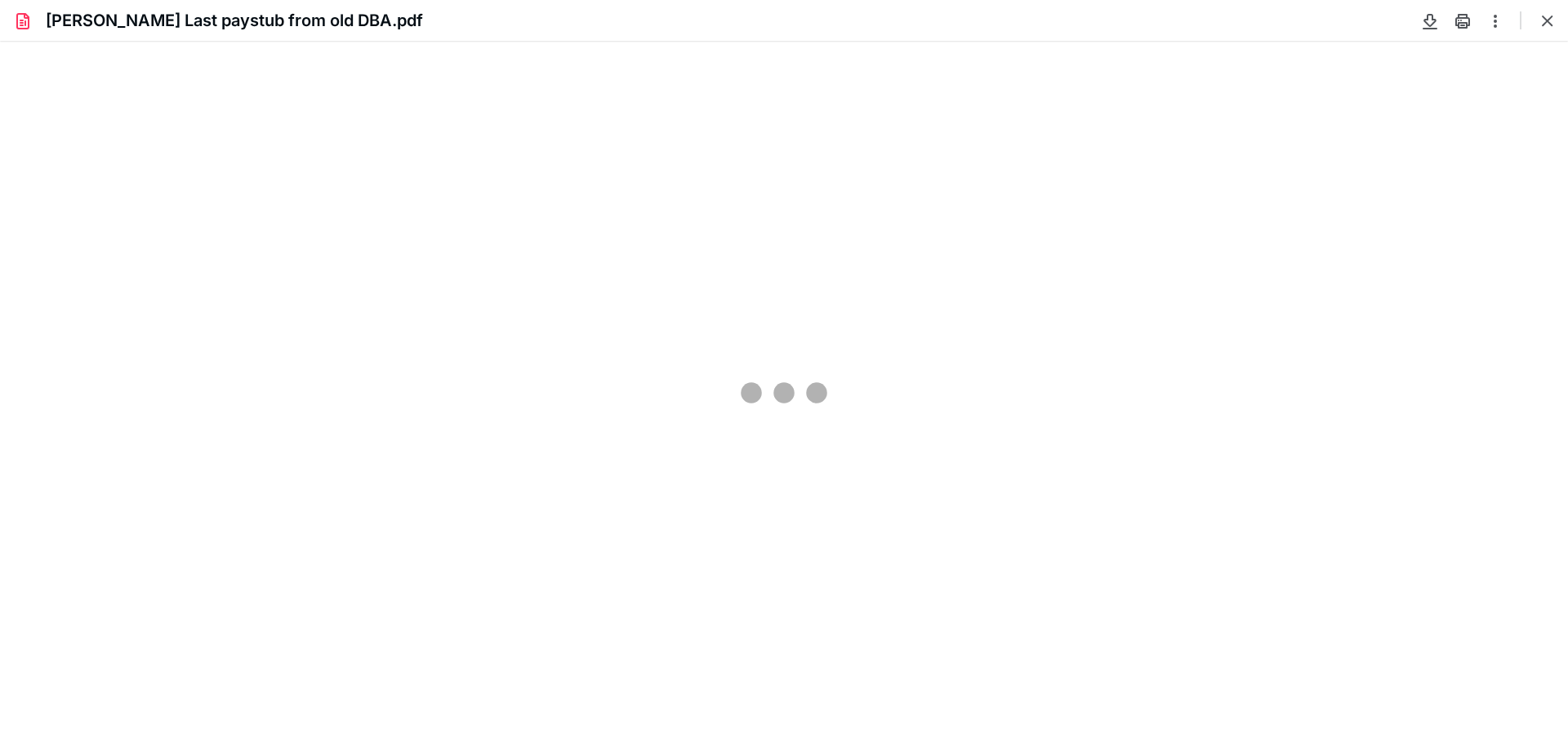 scroll, scrollTop: 0, scrollLeft: 0, axis: both 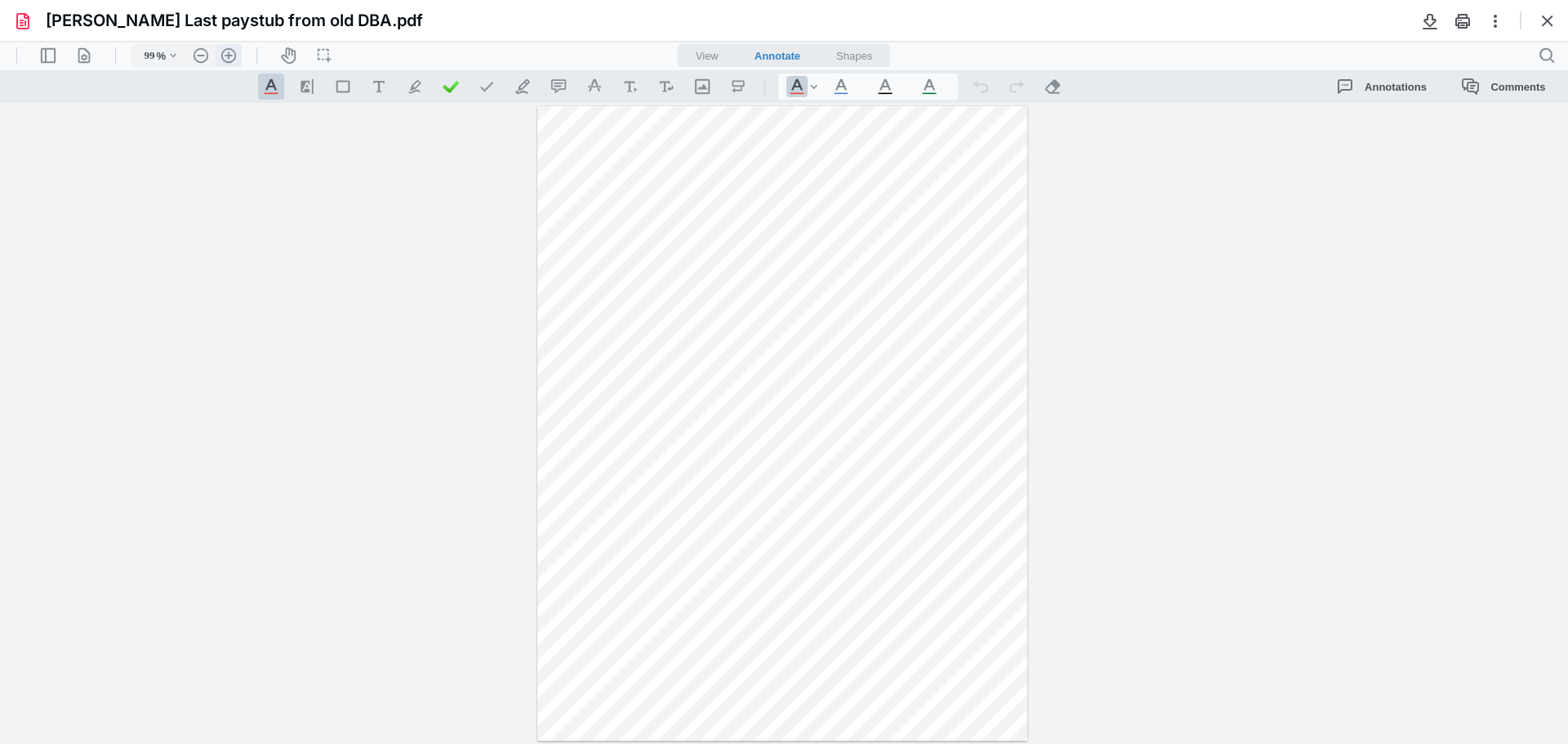 click on ".cls-1{fill:#abb0c4;} icon - header - zoom - in - line" at bounding box center (229, 56) 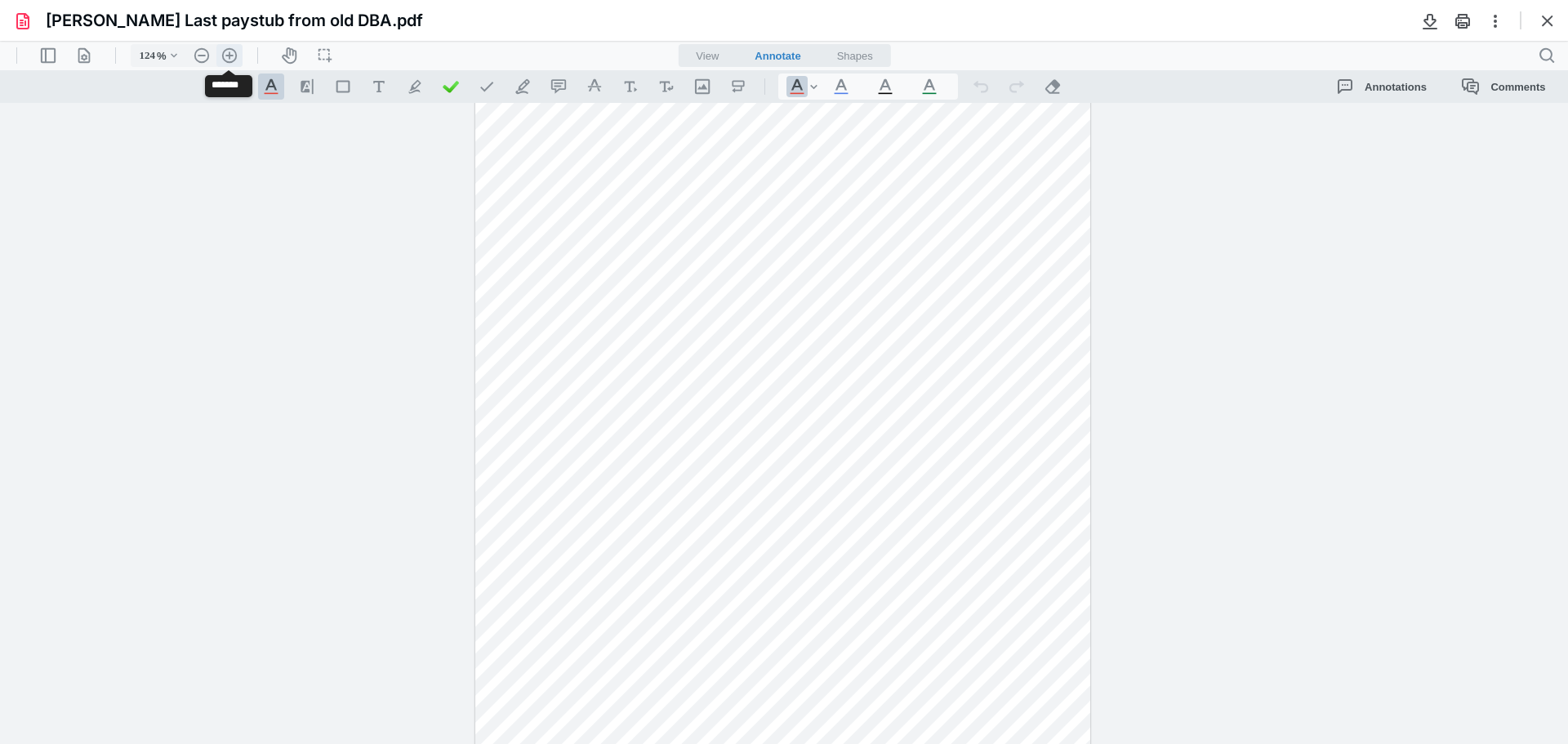 click on ".cls-1{fill:#abb0c4;} icon - header - zoom - in - line" at bounding box center [229, 56] 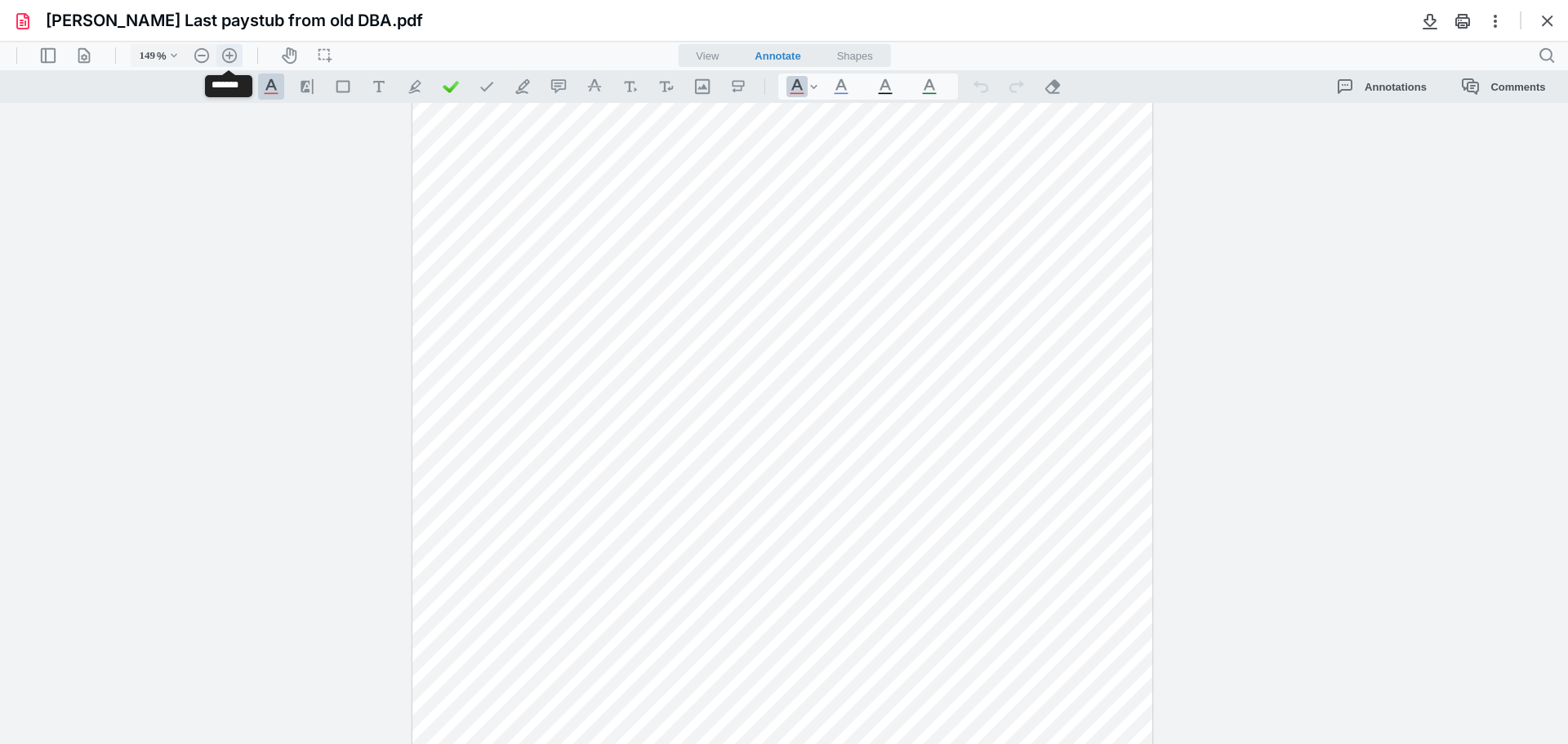 click on ".cls-1{fill:#abb0c4;} icon - header - zoom - in - line" at bounding box center (229, 56) 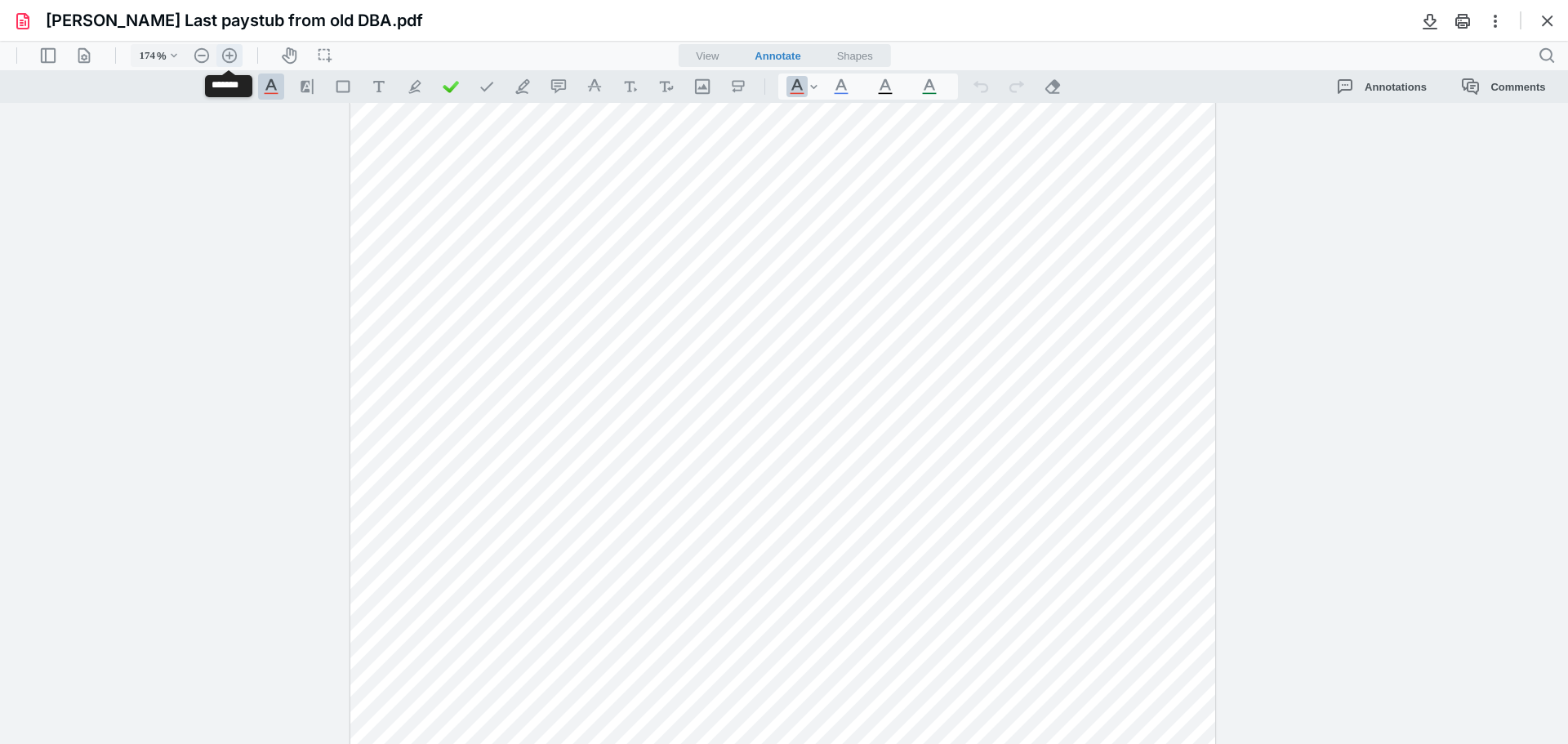click on ".cls-1{fill:#abb0c4;} icon - header - zoom - in - line" at bounding box center (229, 56) 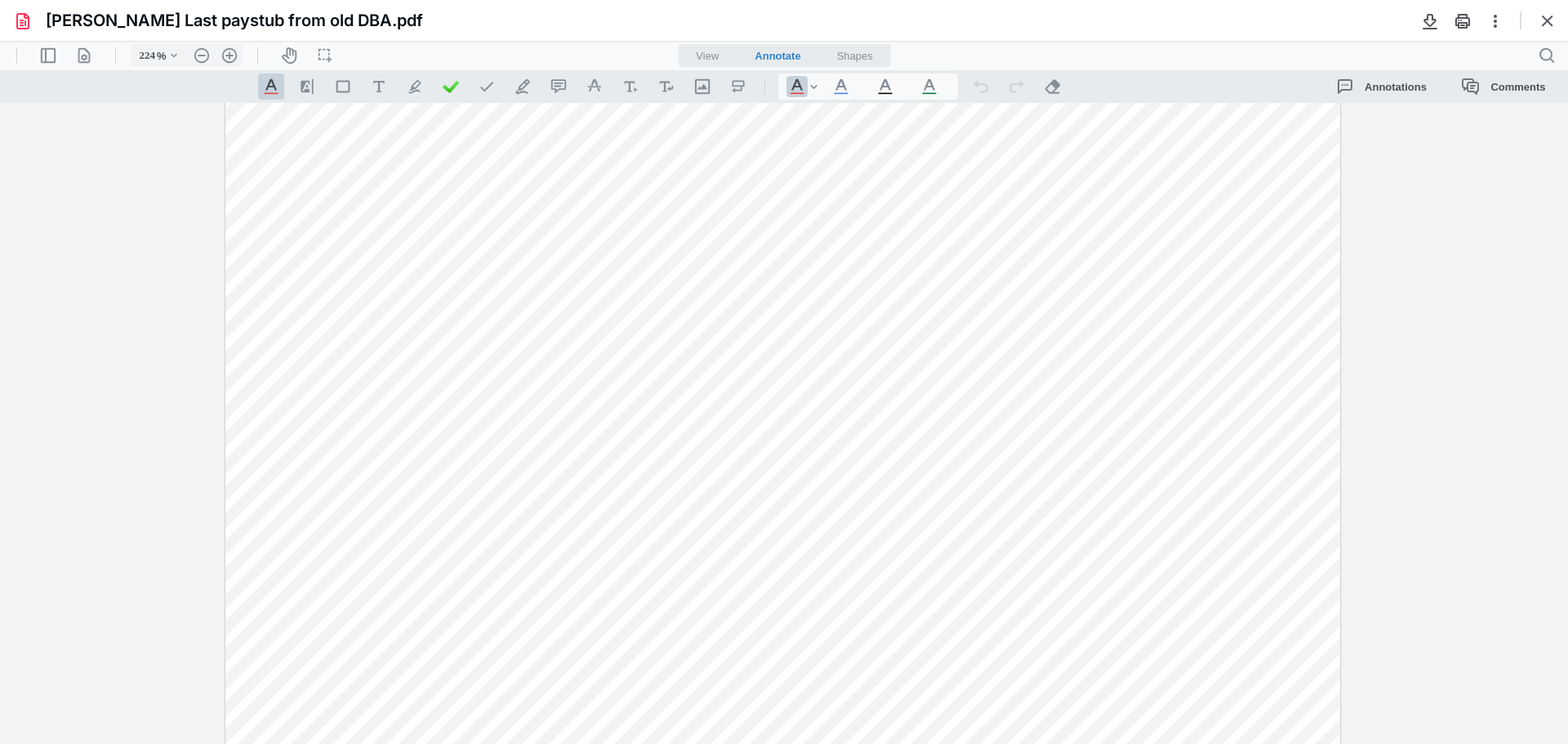 scroll, scrollTop: 408, scrollLeft: 0, axis: vertical 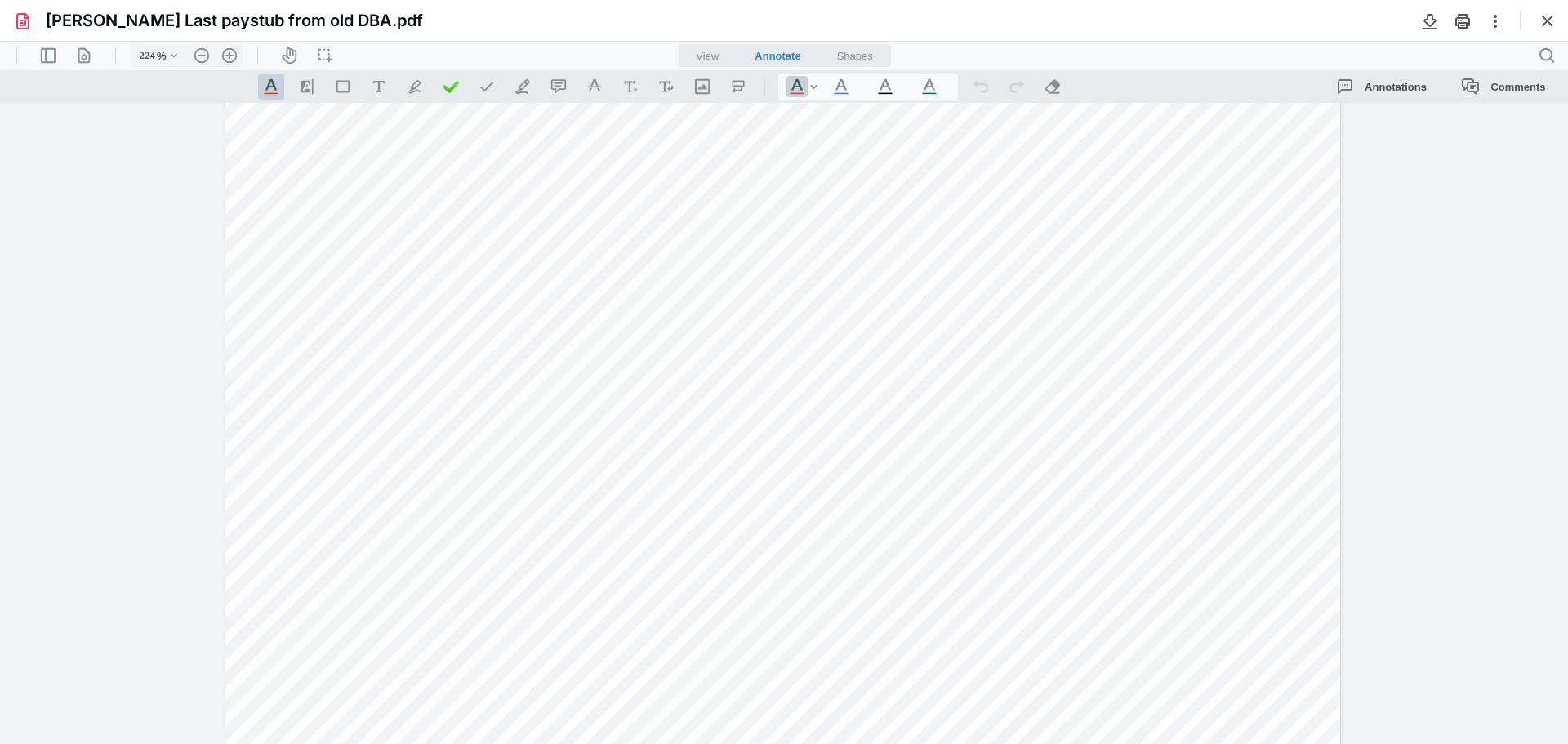 click at bounding box center [784, 423] 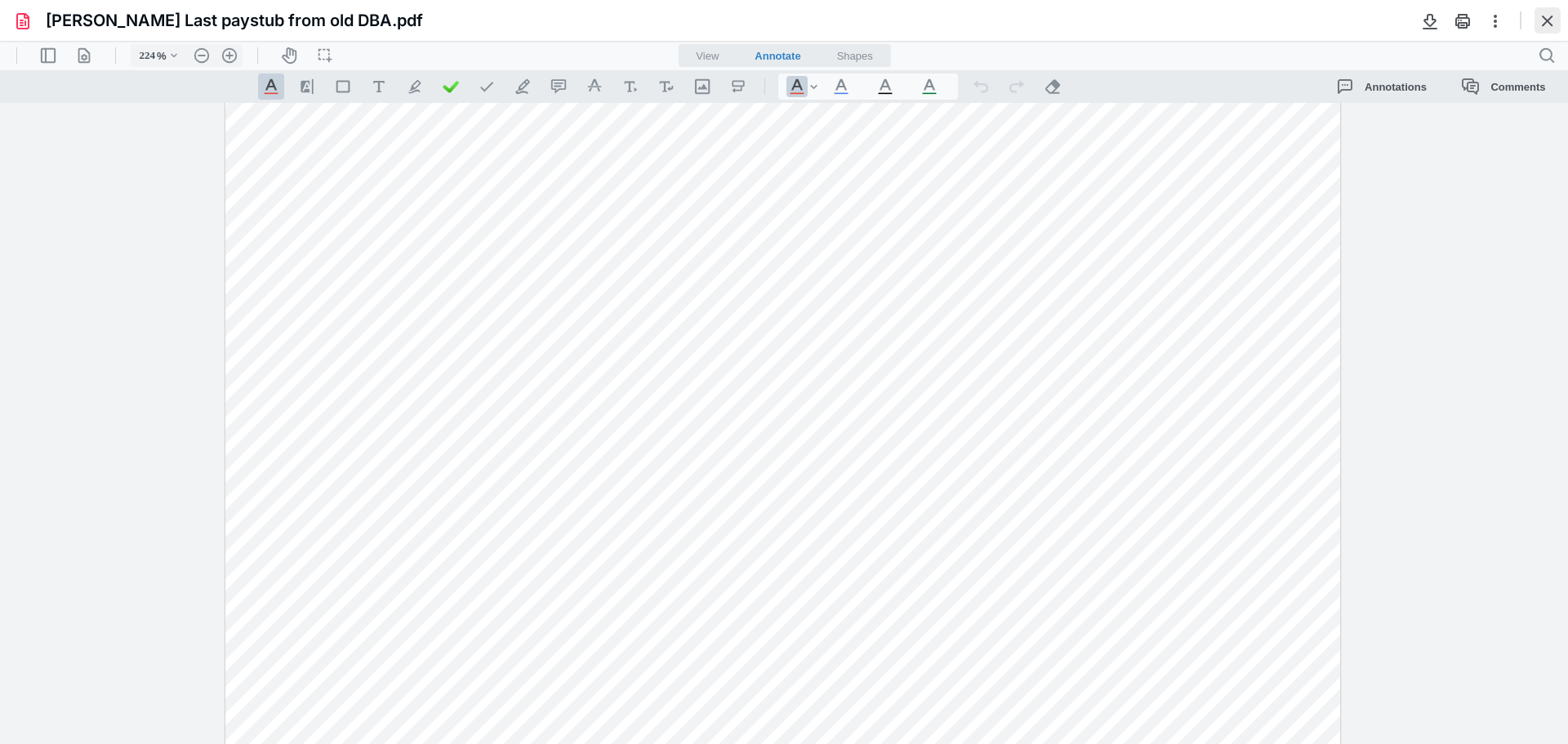 click at bounding box center [1548, 20] 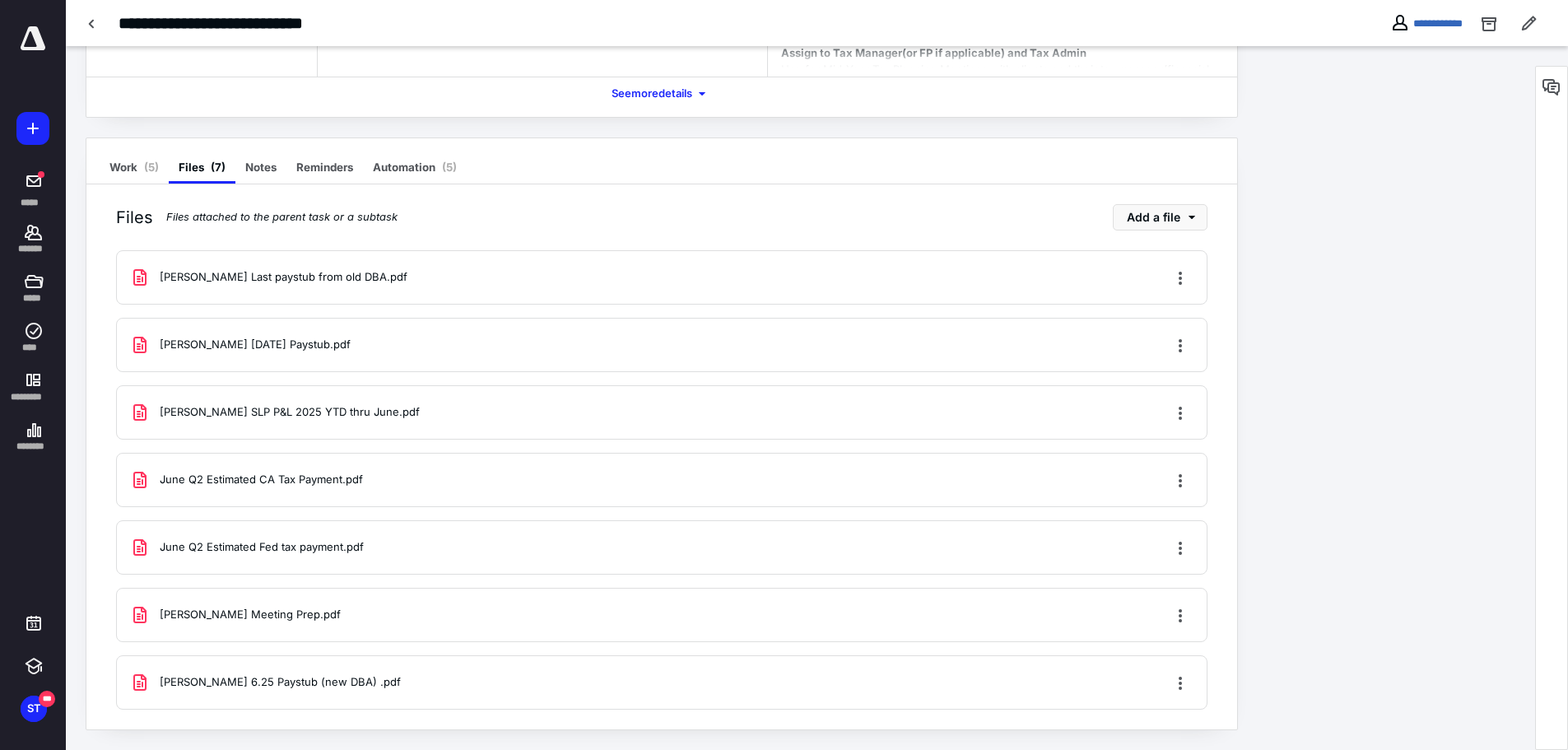 click on "David 6.18.25 Paystub.pdf" at bounding box center [662, 345] 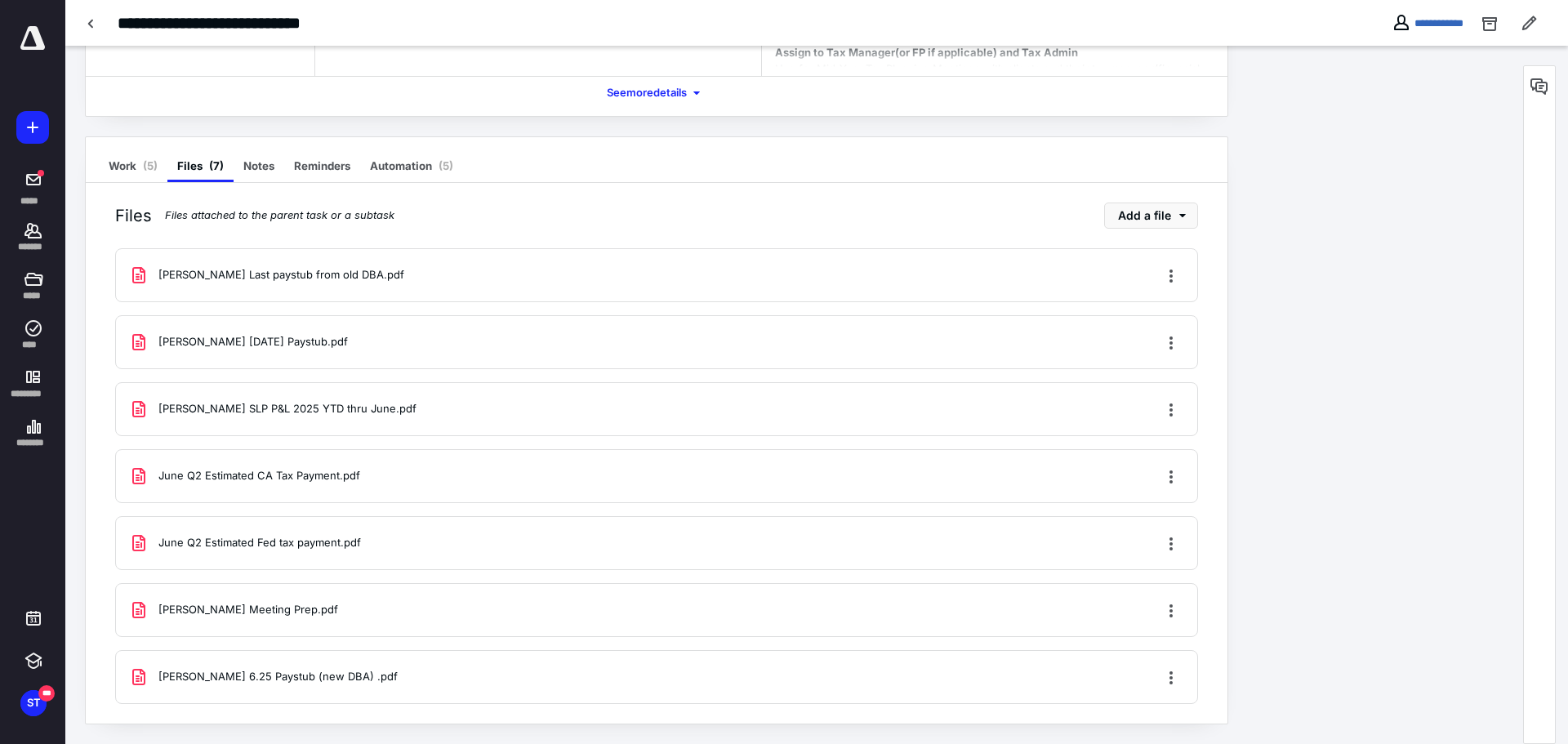 click at bounding box center (783, 380) 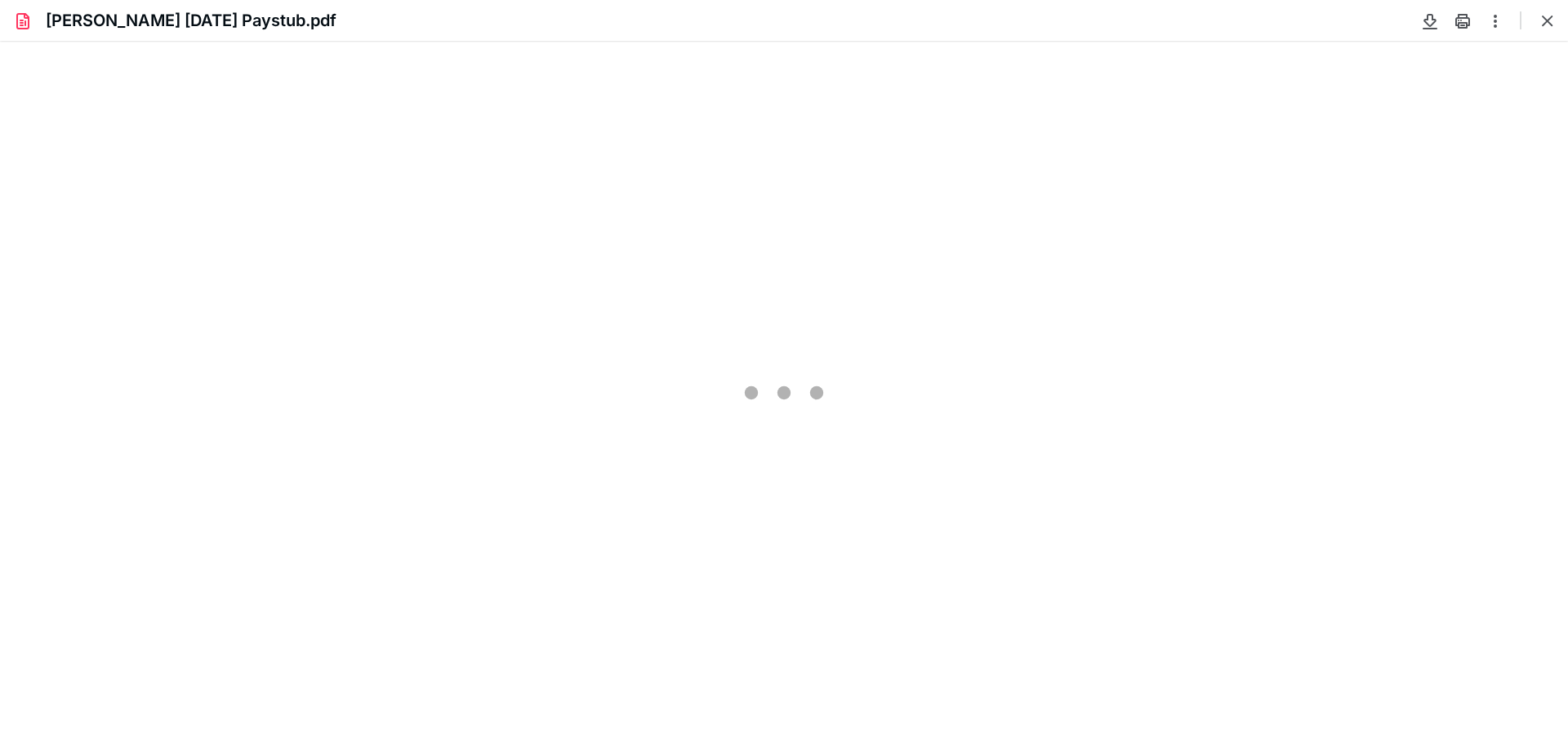 scroll, scrollTop: 0, scrollLeft: 0, axis: both 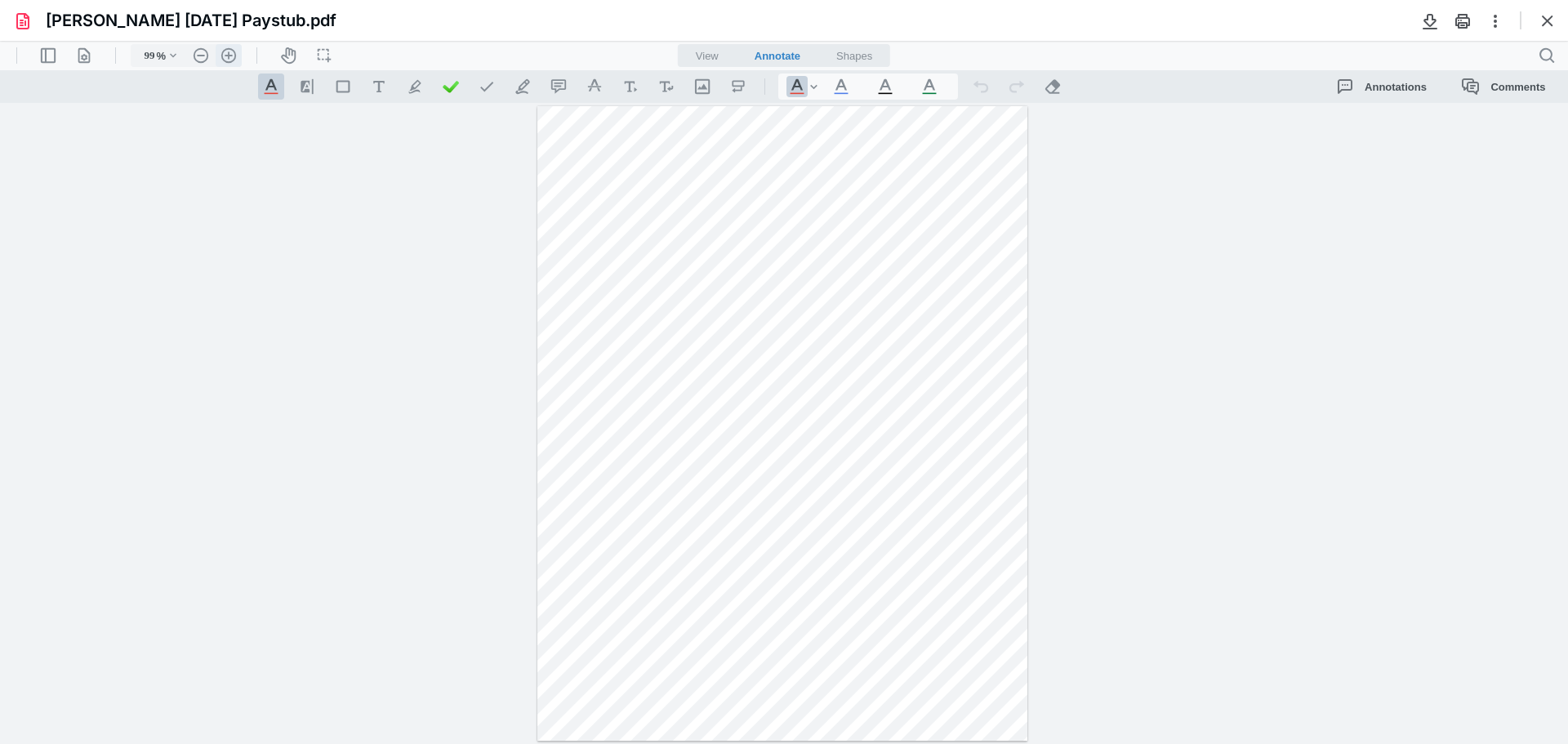 click on ".cls-1{fill:#abb0c4;} icon - header - zoom - in - line" at bounding box center [229, 56] 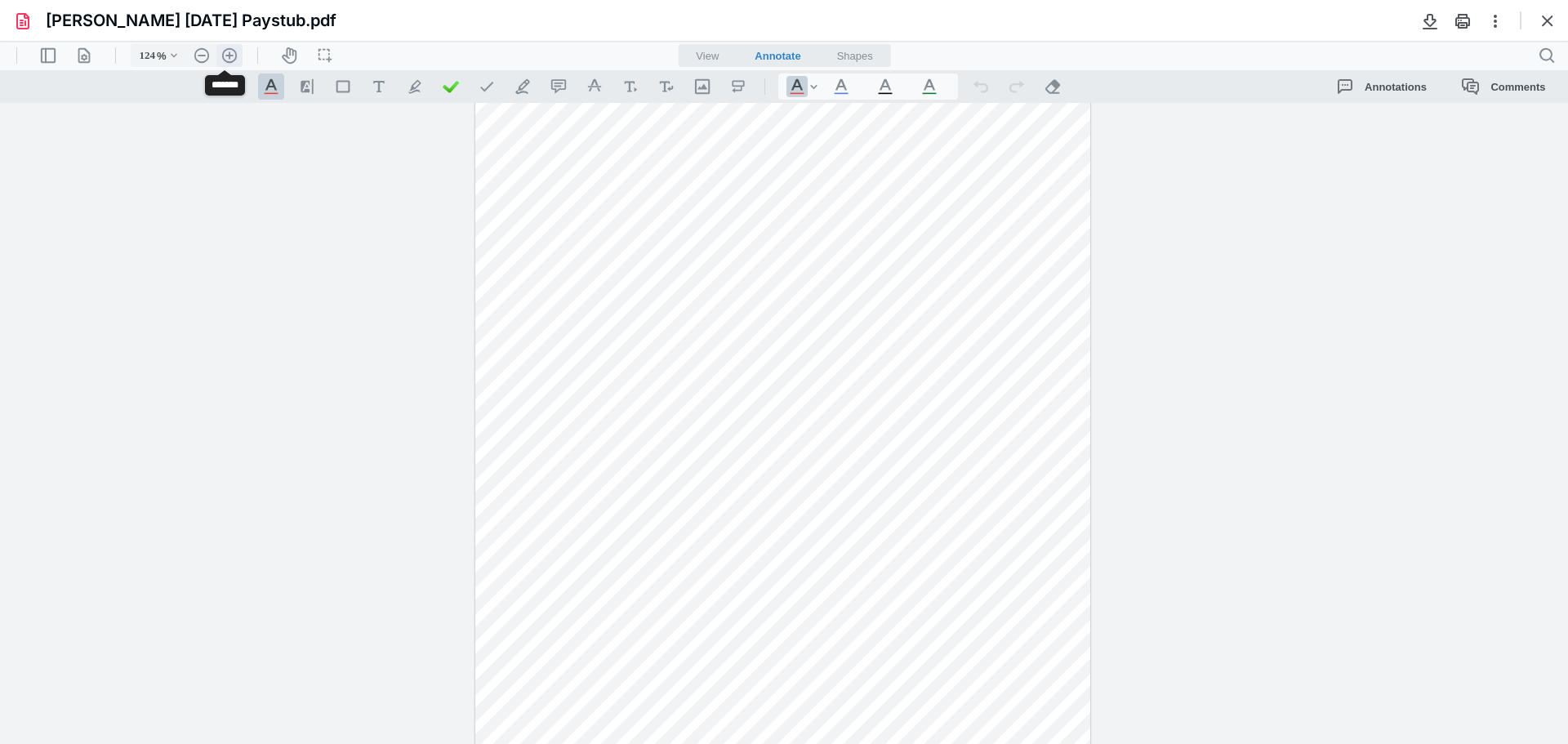 click on ".cls-1{fill:#abb0c4;} icon - header - zoom - in - line" at bounding box center (229, 56) 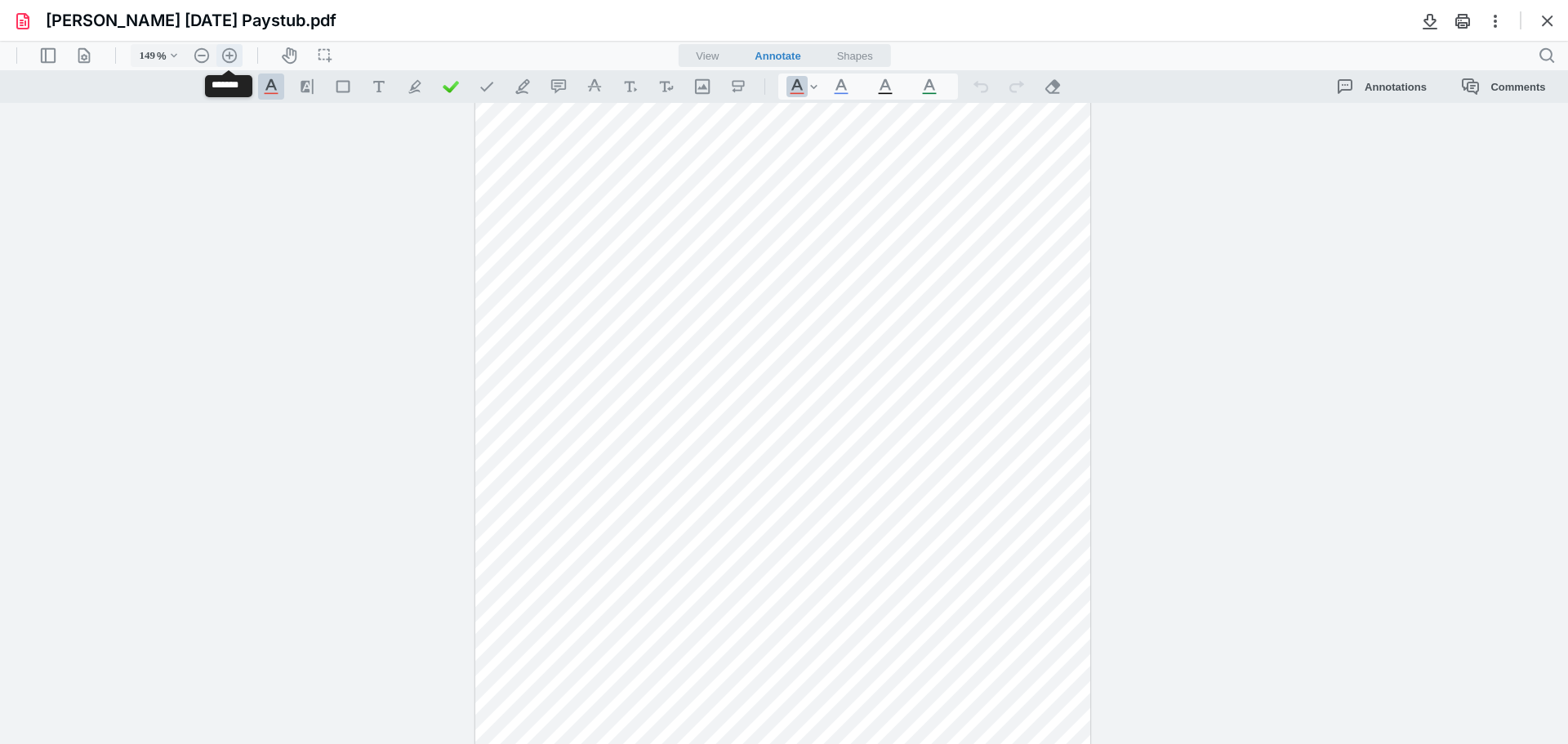 click on ".cls-1{fill:#abb0c4;} icon - header - zoom - in - line" at bounding box center (229, 56) 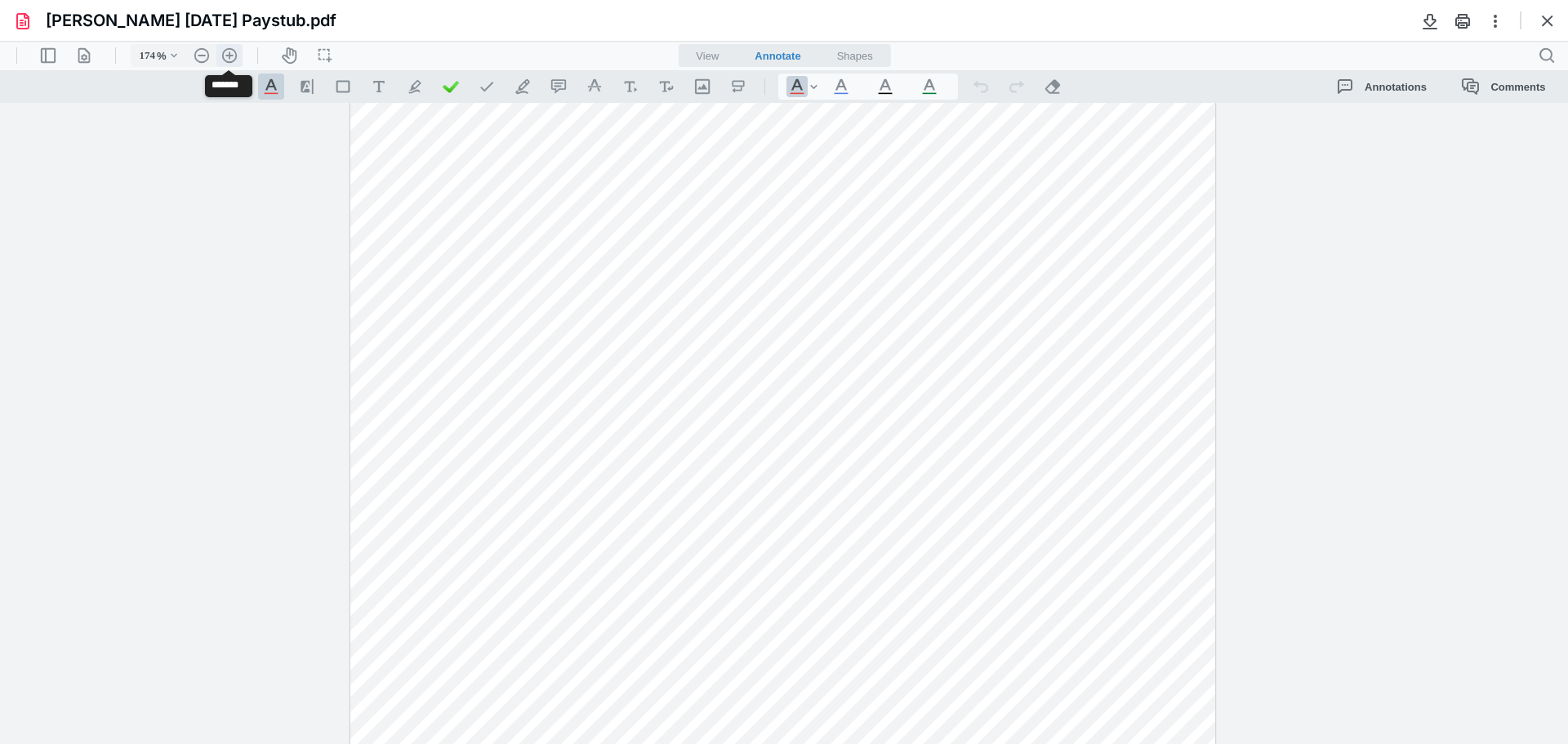 click on ".cls-1{fill:#abb0c4;} icon - header - zoom - in - line" at bounding box center [229, 56] 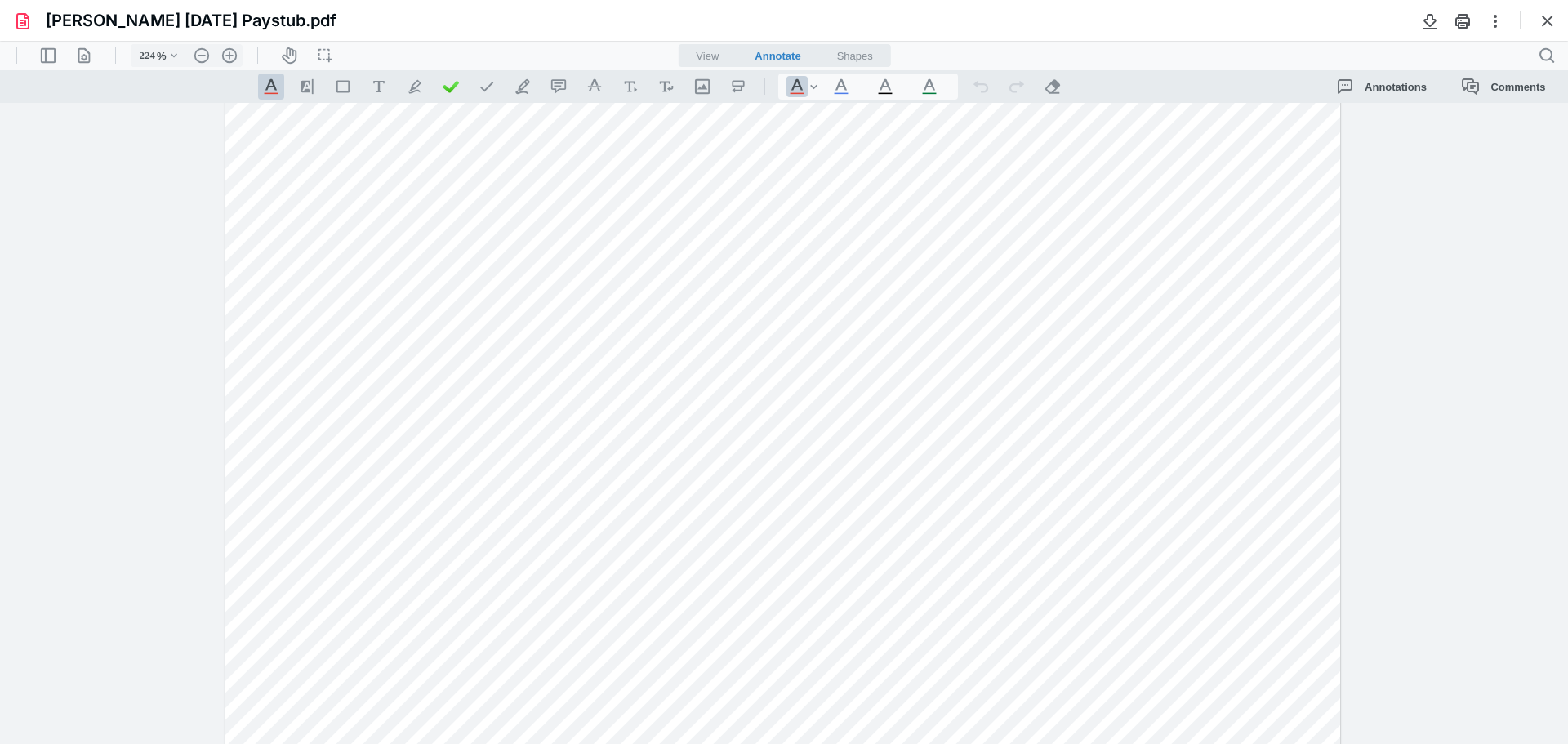 scroll, scrollTop: 41, scrollLeft: 0, axis: vertical 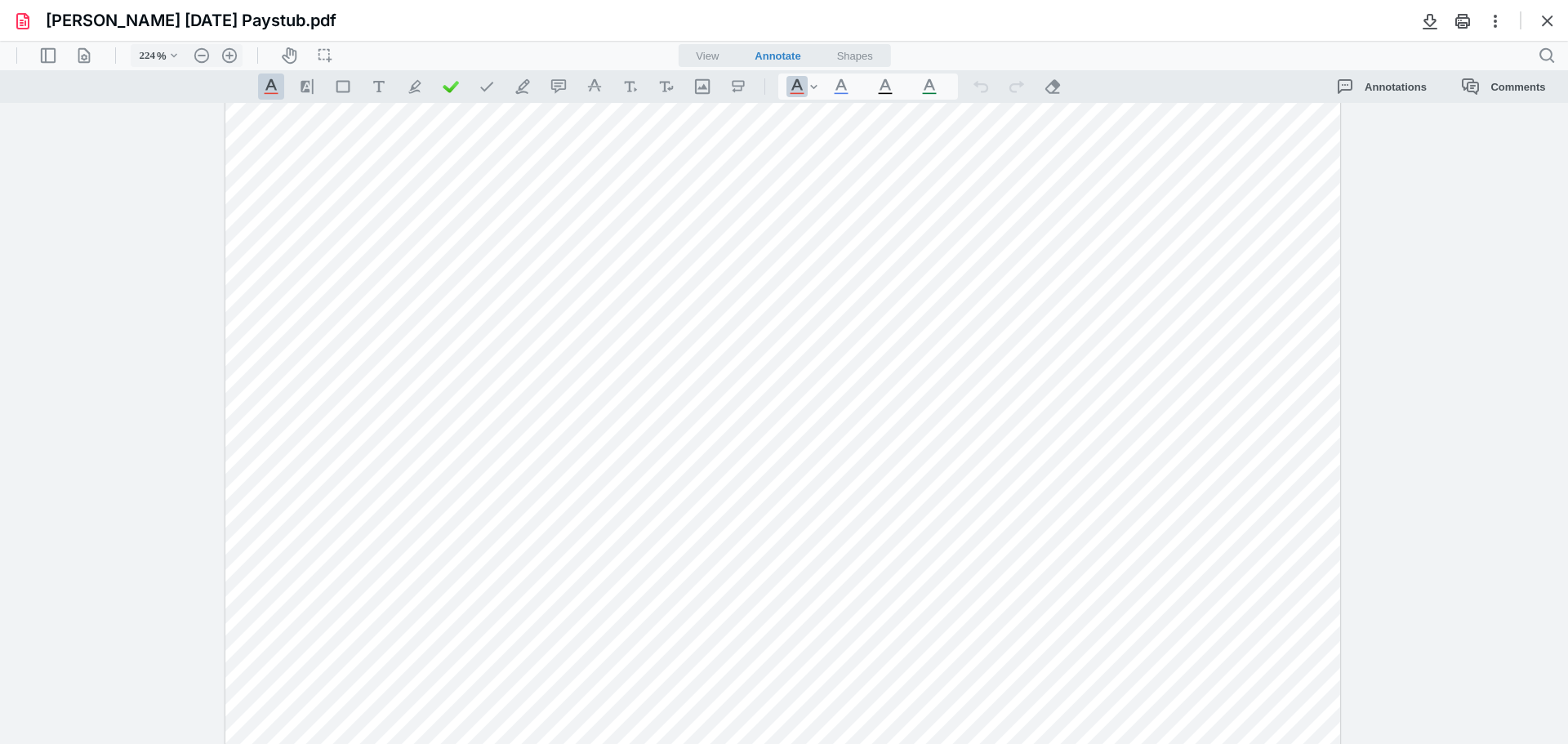 click at bounding box center [784, 423] 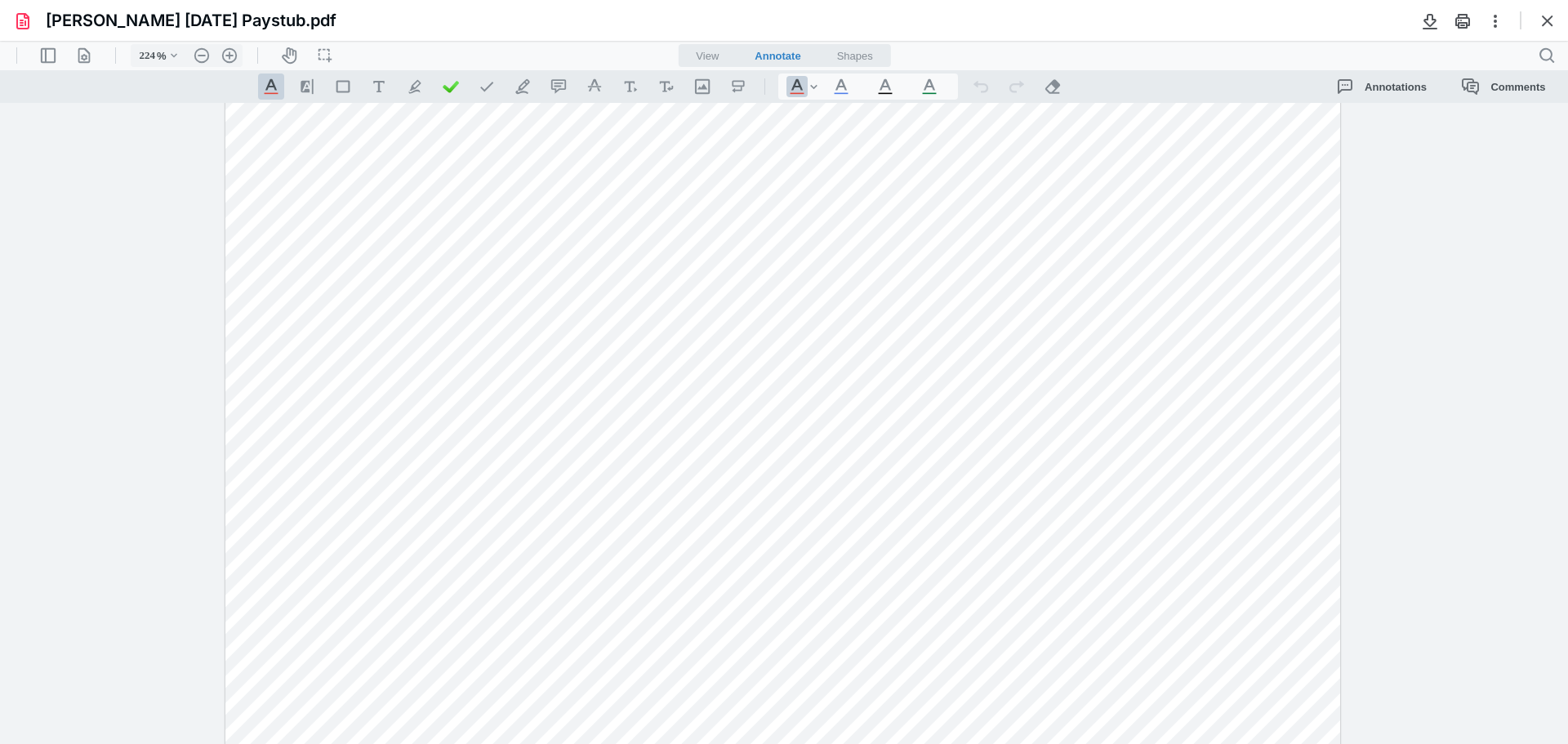 scroll, scrollTop: 41, scrollLeft: 0, axis: vertical 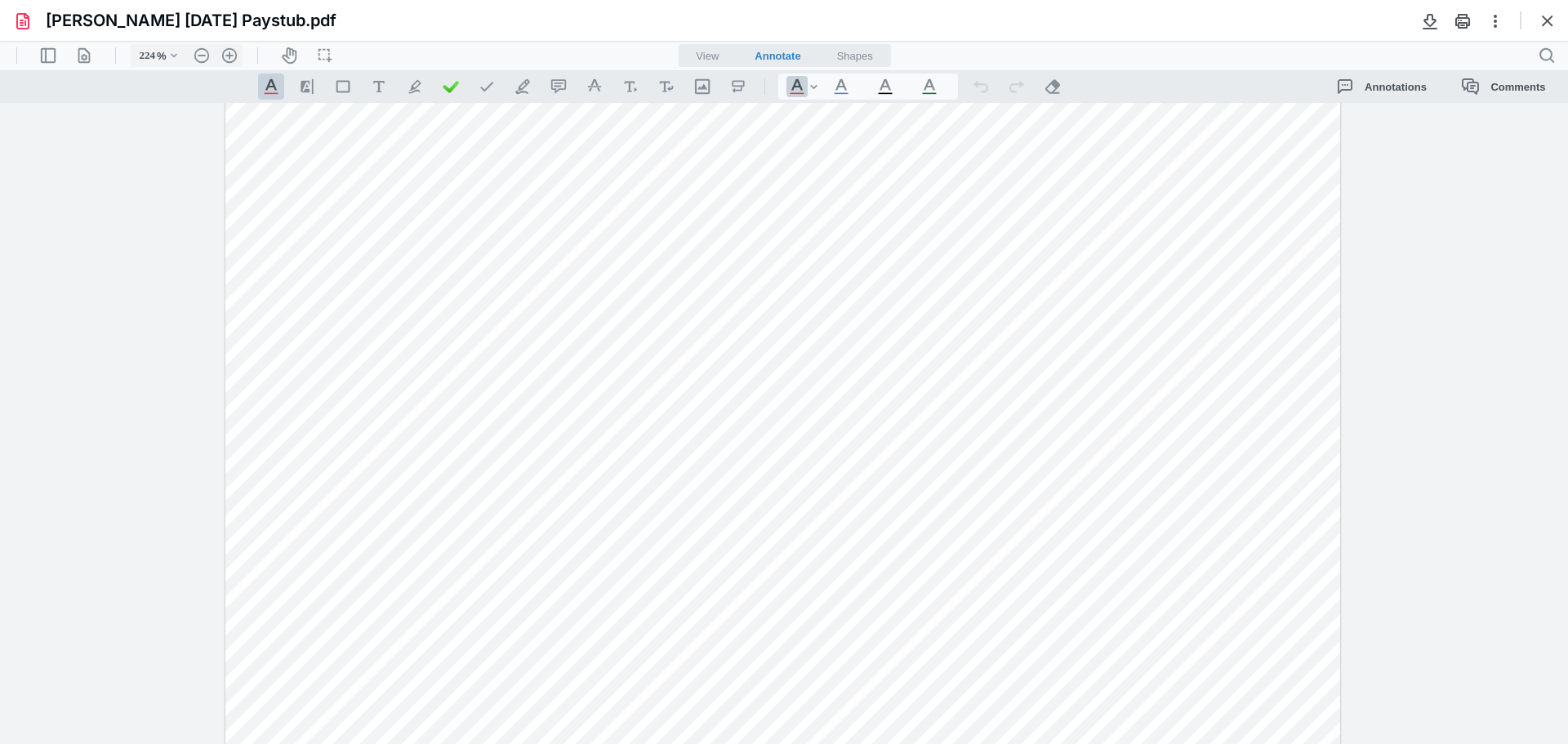click at bounding box center [784, 423] 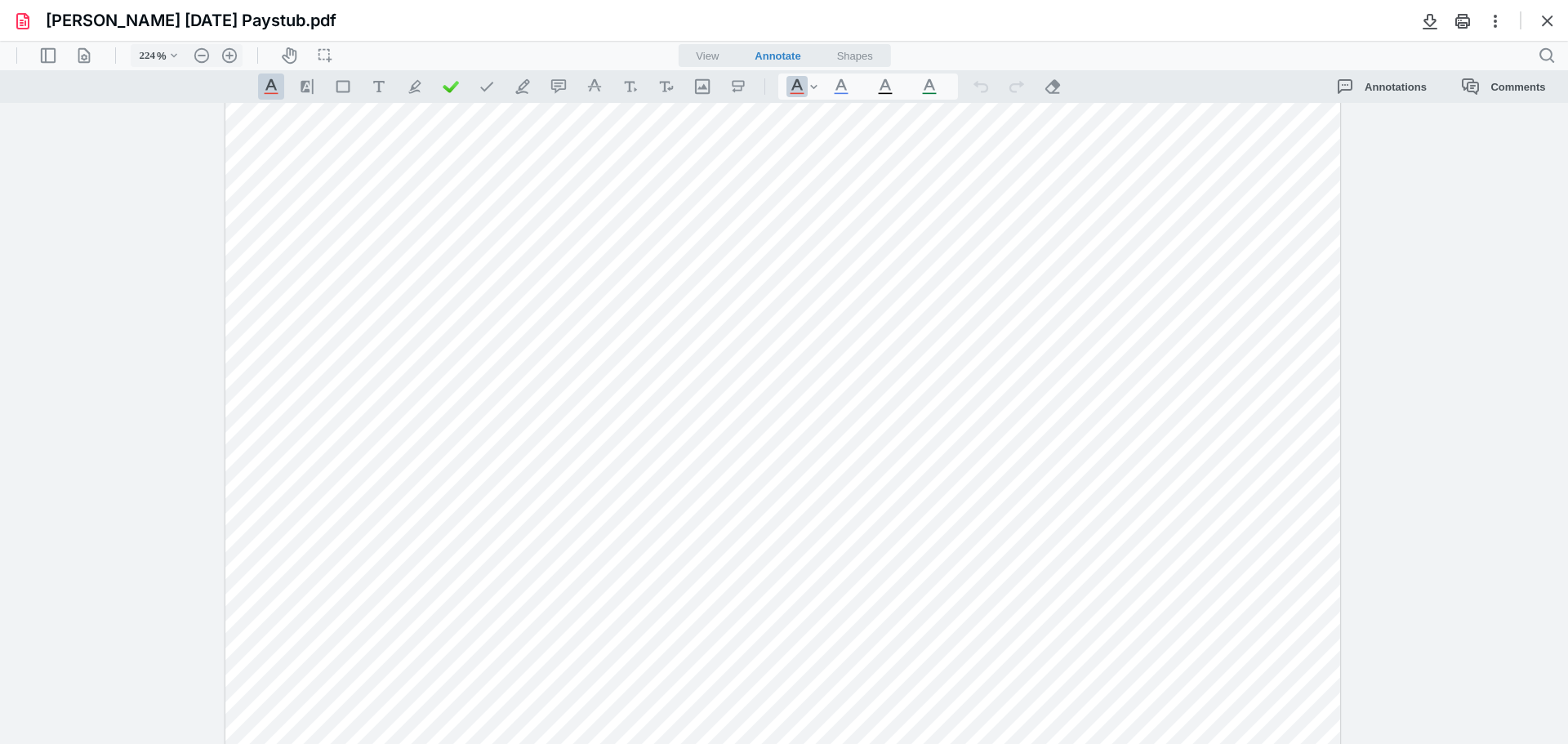 scroll, scrollTop: 123, scrollLeft: 0, axis: vertical 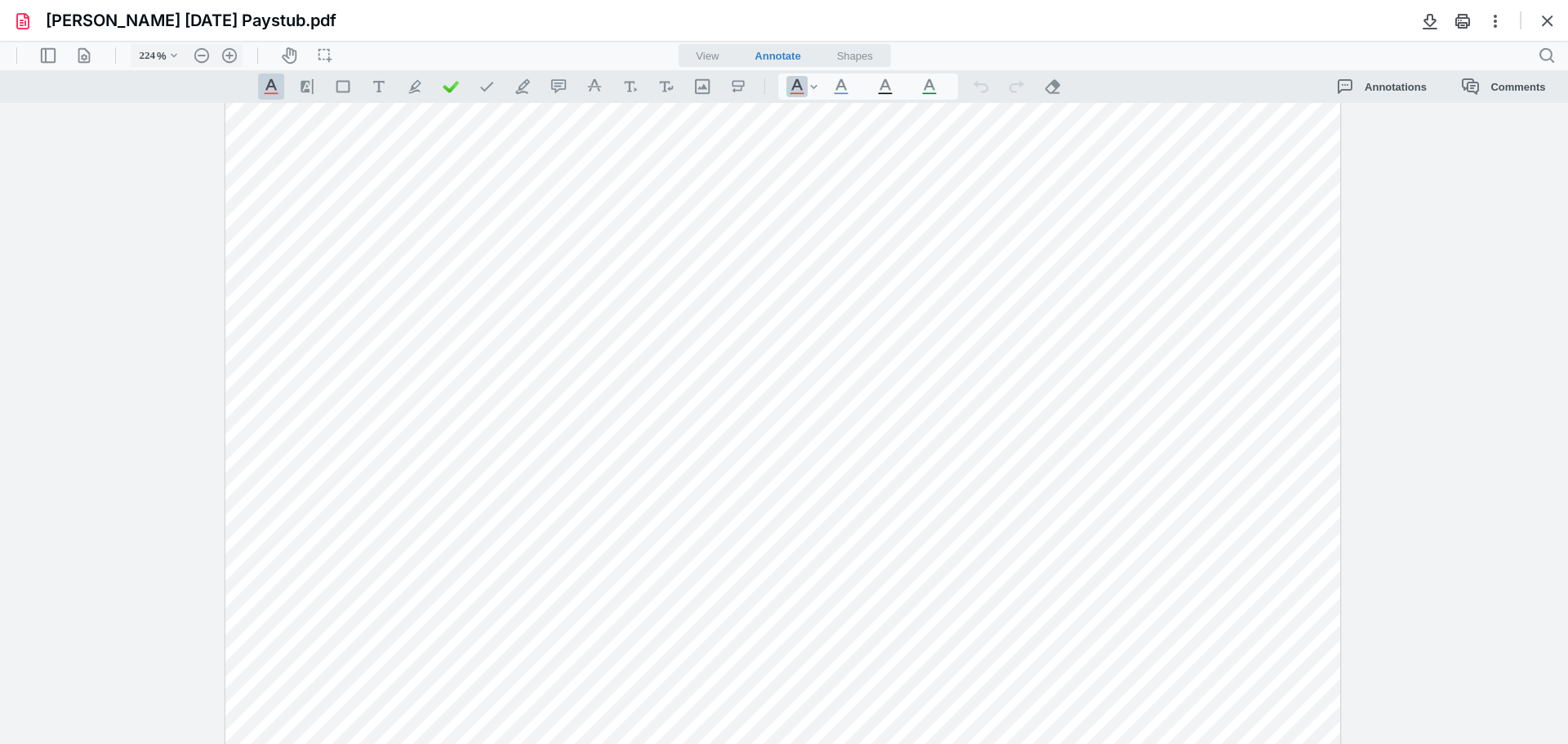 click at bounding box center [784, 423] 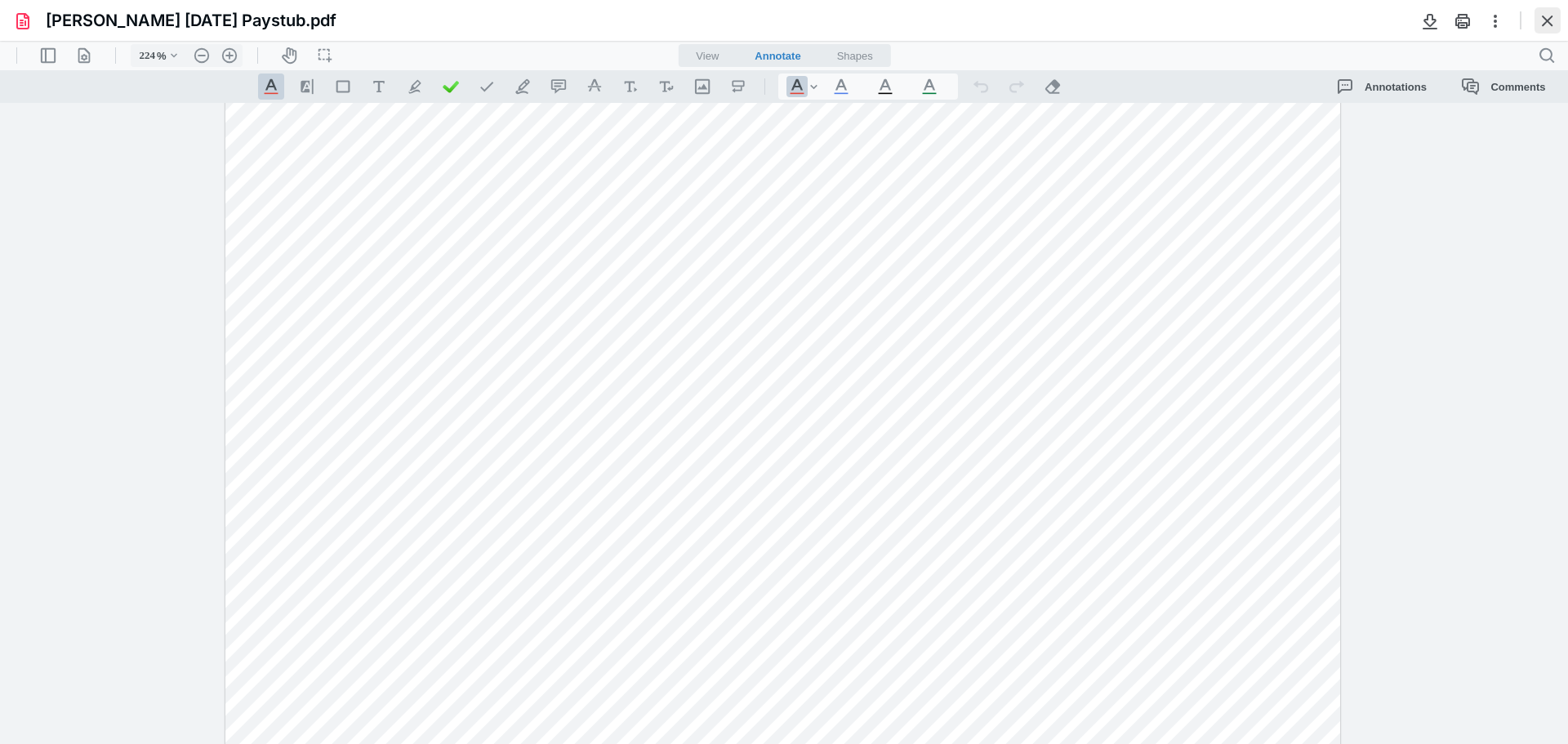 click at bounding box center (1548, 20) 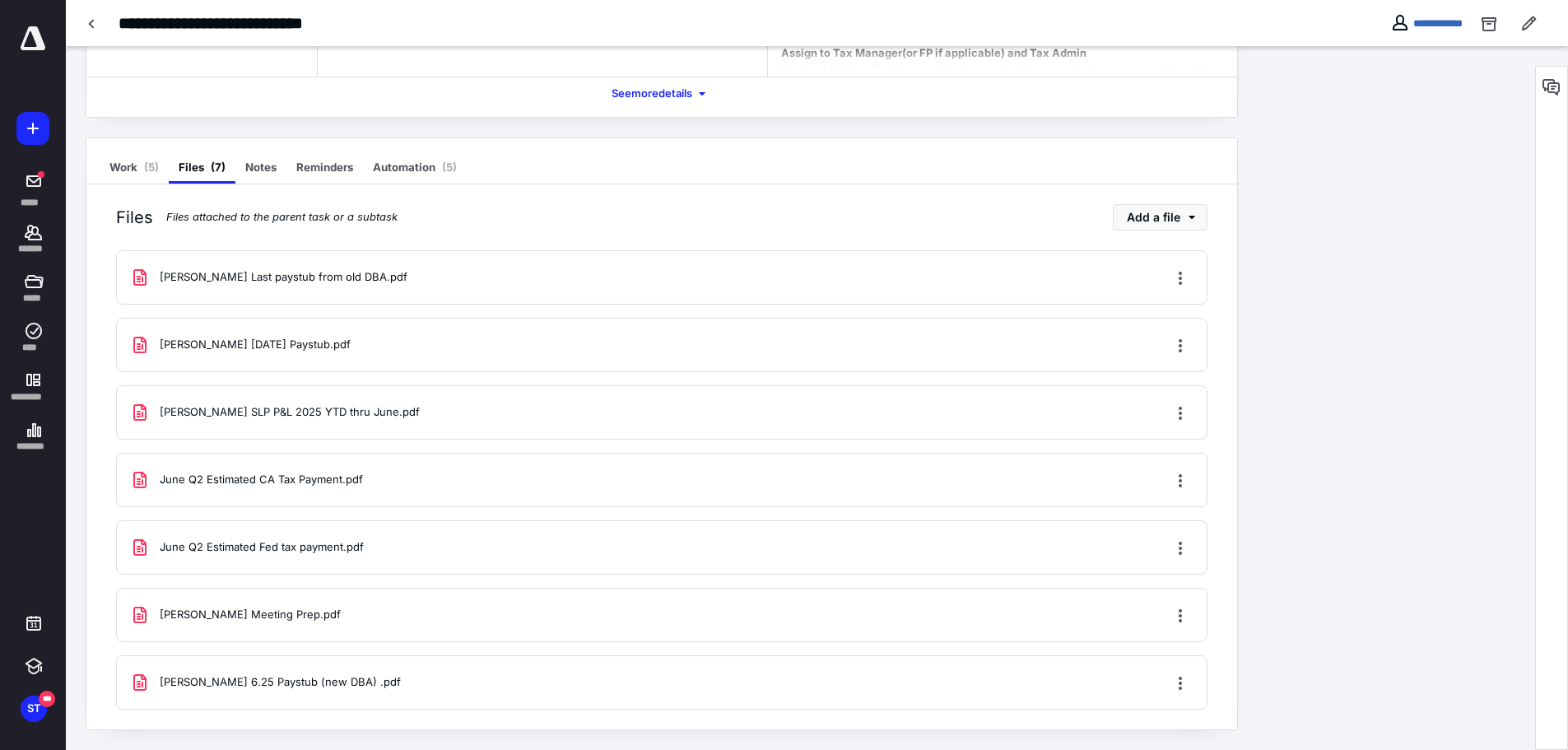 click on "David SLP P&L 2025 YTD thru June.pdf" at bounding box center (290, 412) 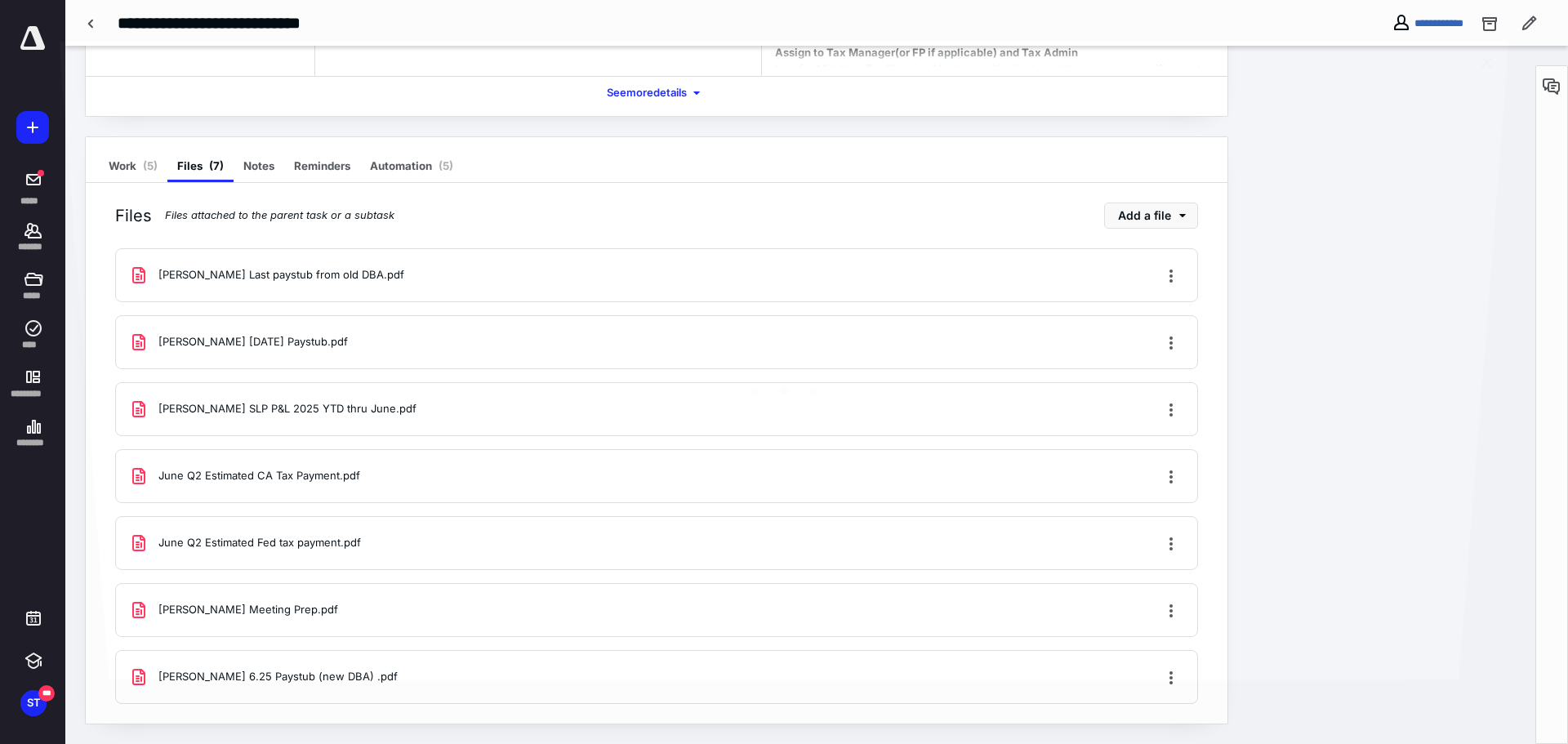 click at bounding box center [784, 381] 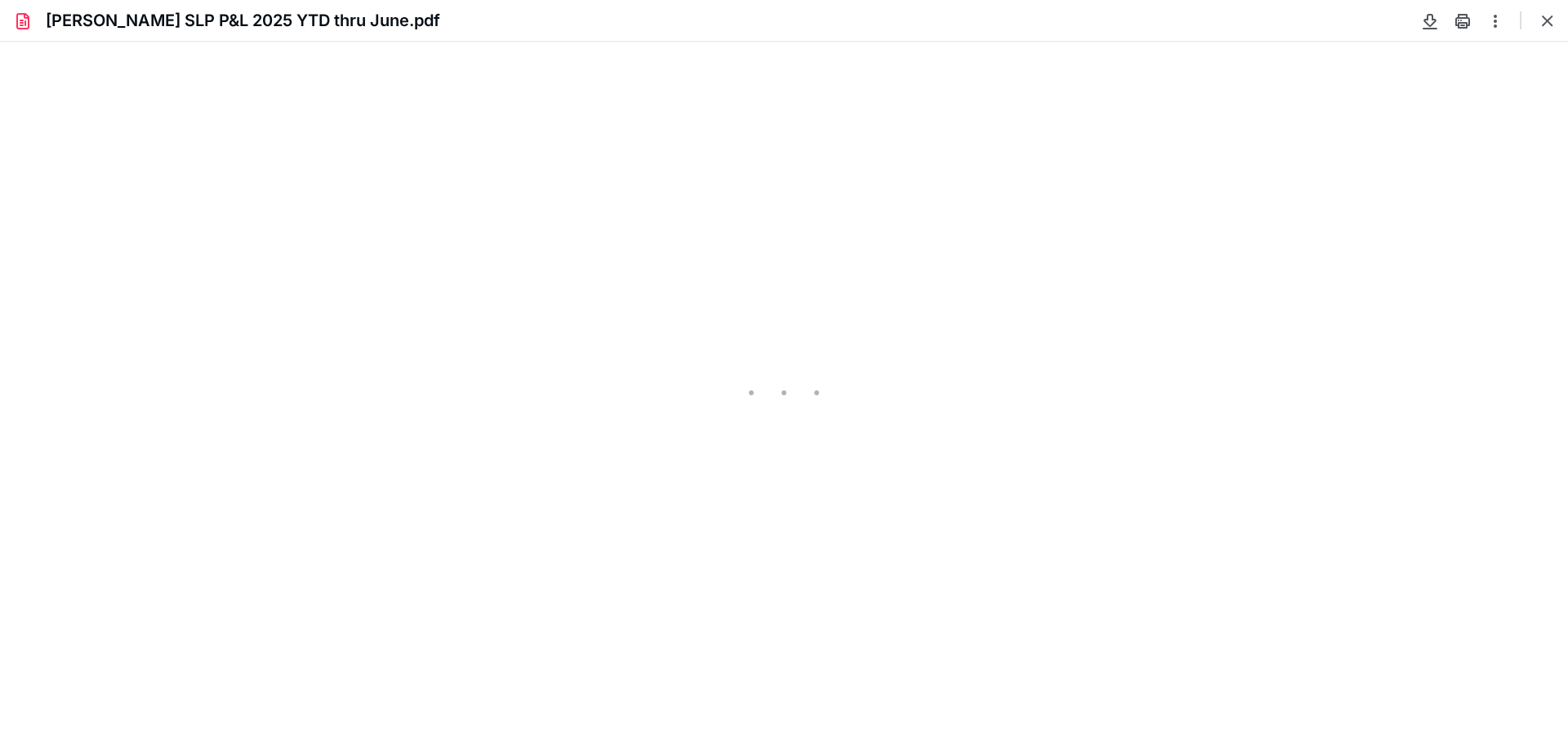 scroll, scrollTop: 0, scrollLeft: 0, axis: both 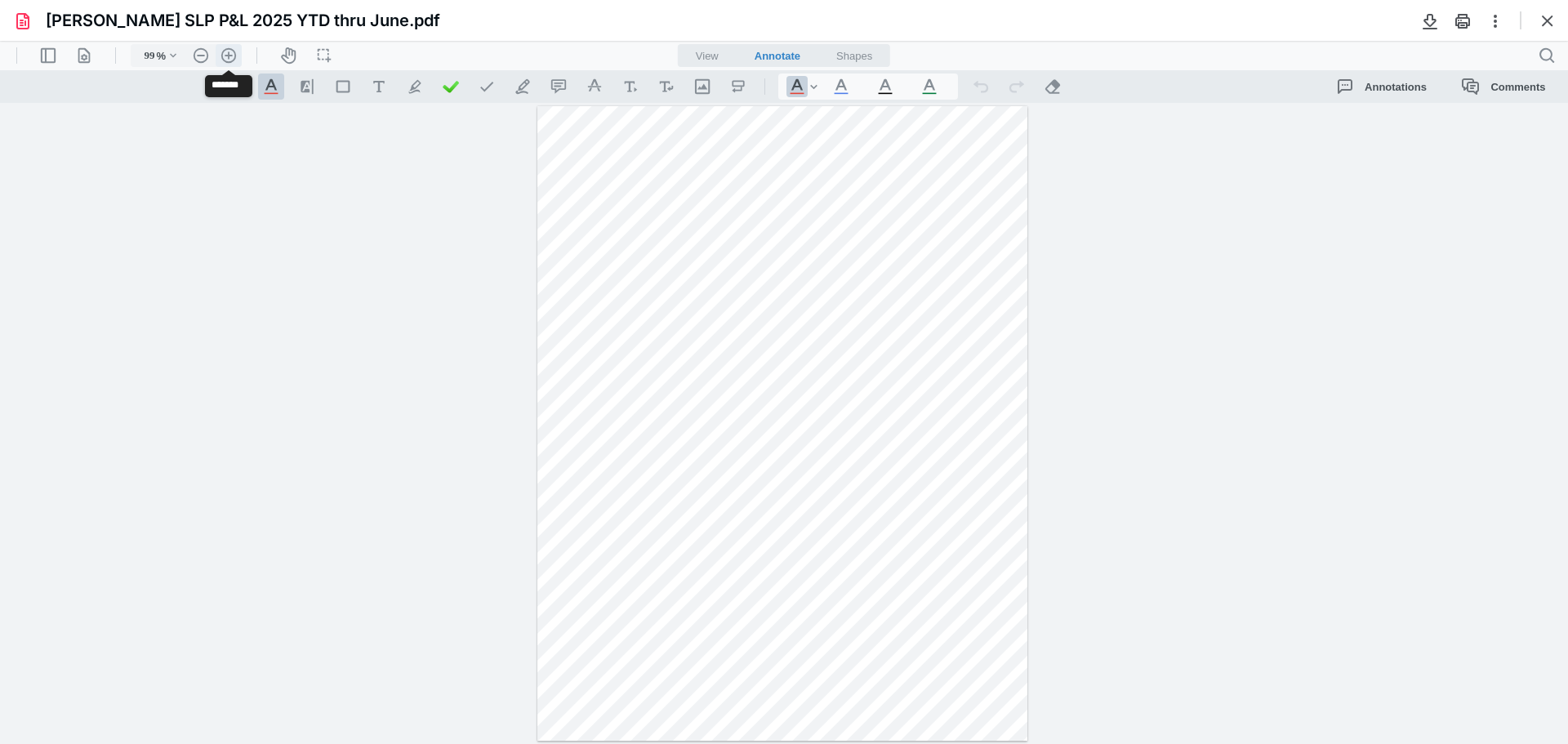 click on ".cls-1{fill:#abb0c4;} icon - header - zoom - in - line" at bounding box center (229, 56) 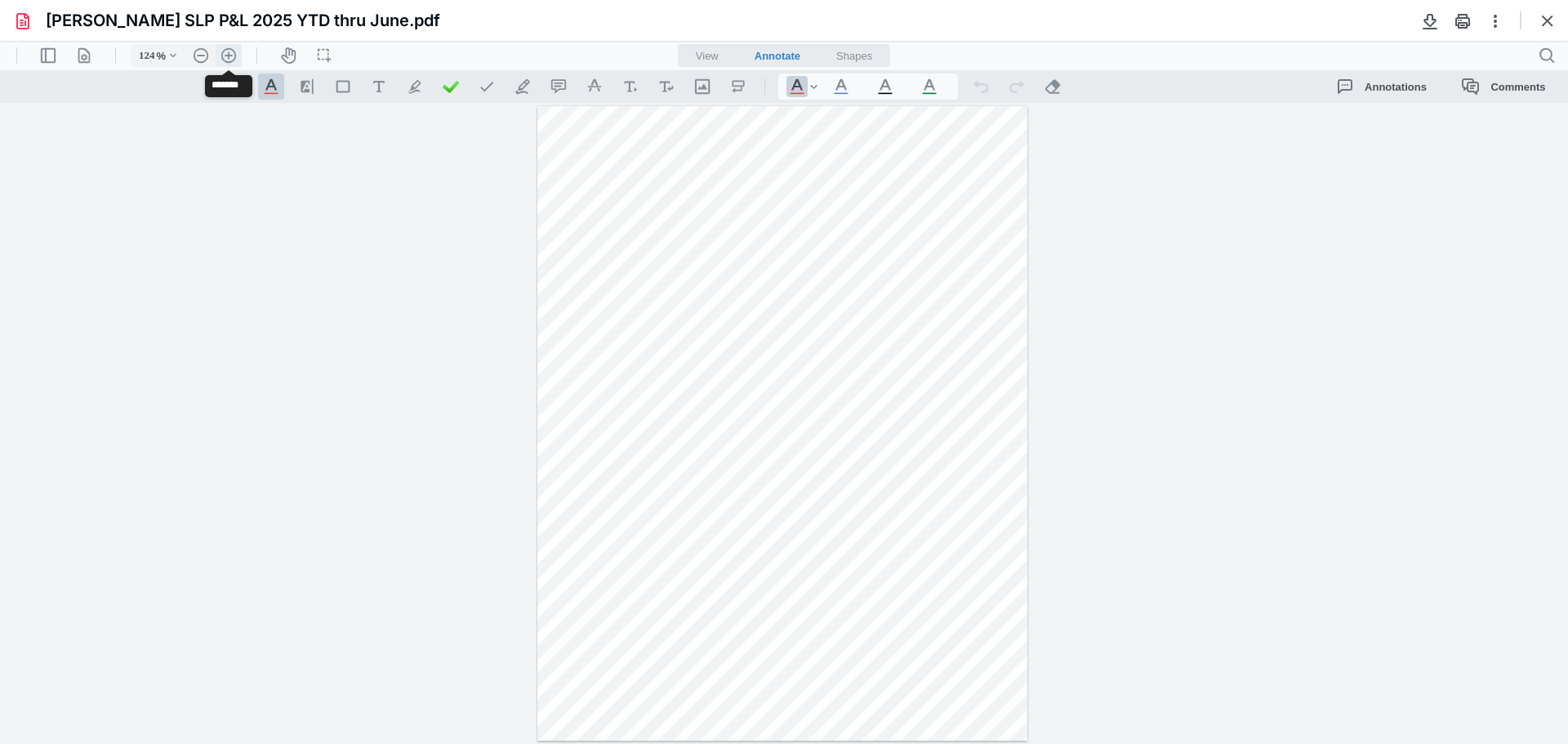 click on ".cls-1{fill:#abb0c4;} icon - header - zoom - in - line" at bounding box center [229, 56] 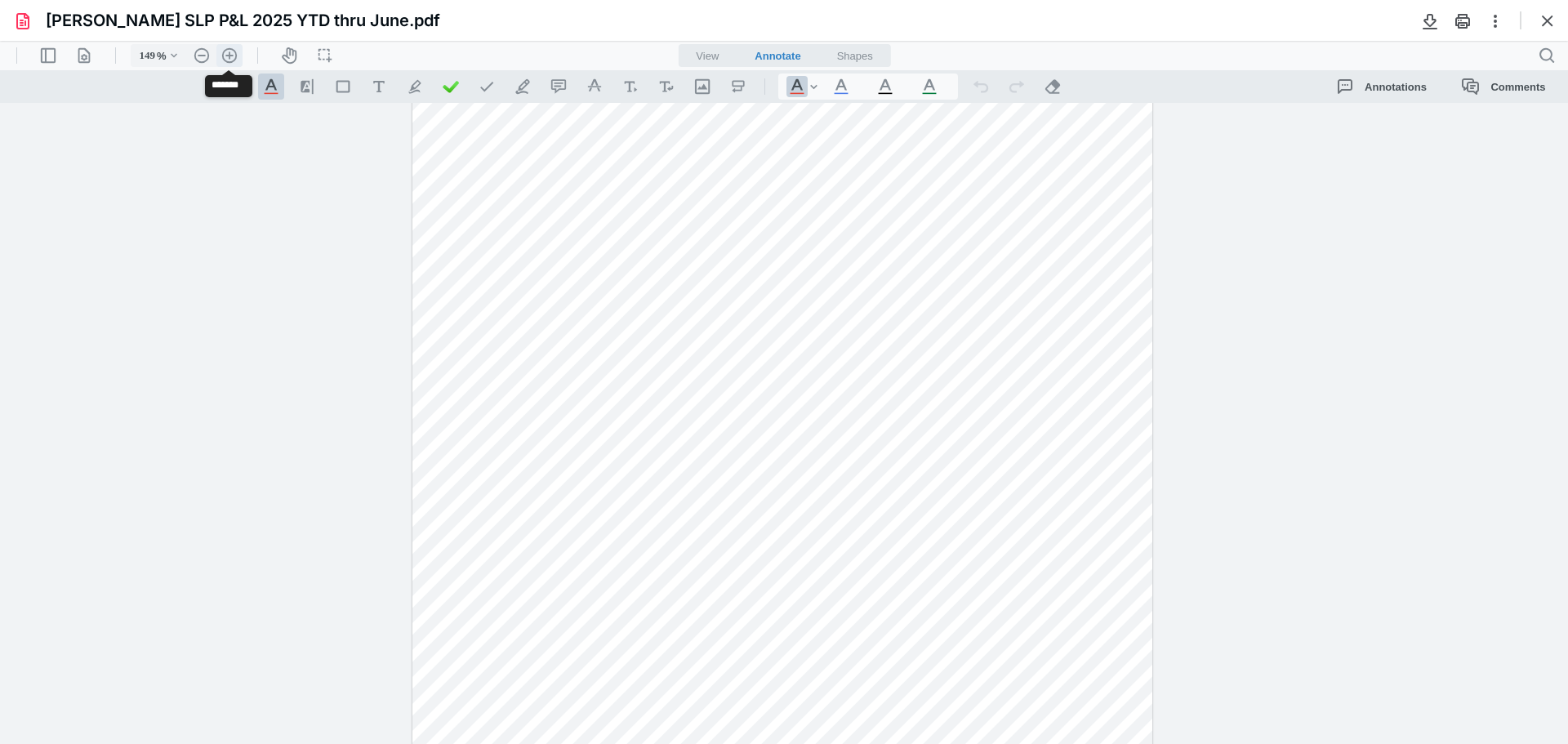 click on ".cls-1{fill:#abb0c4;} icon - header - zoom - in - line" at bounding box center [229, 56] 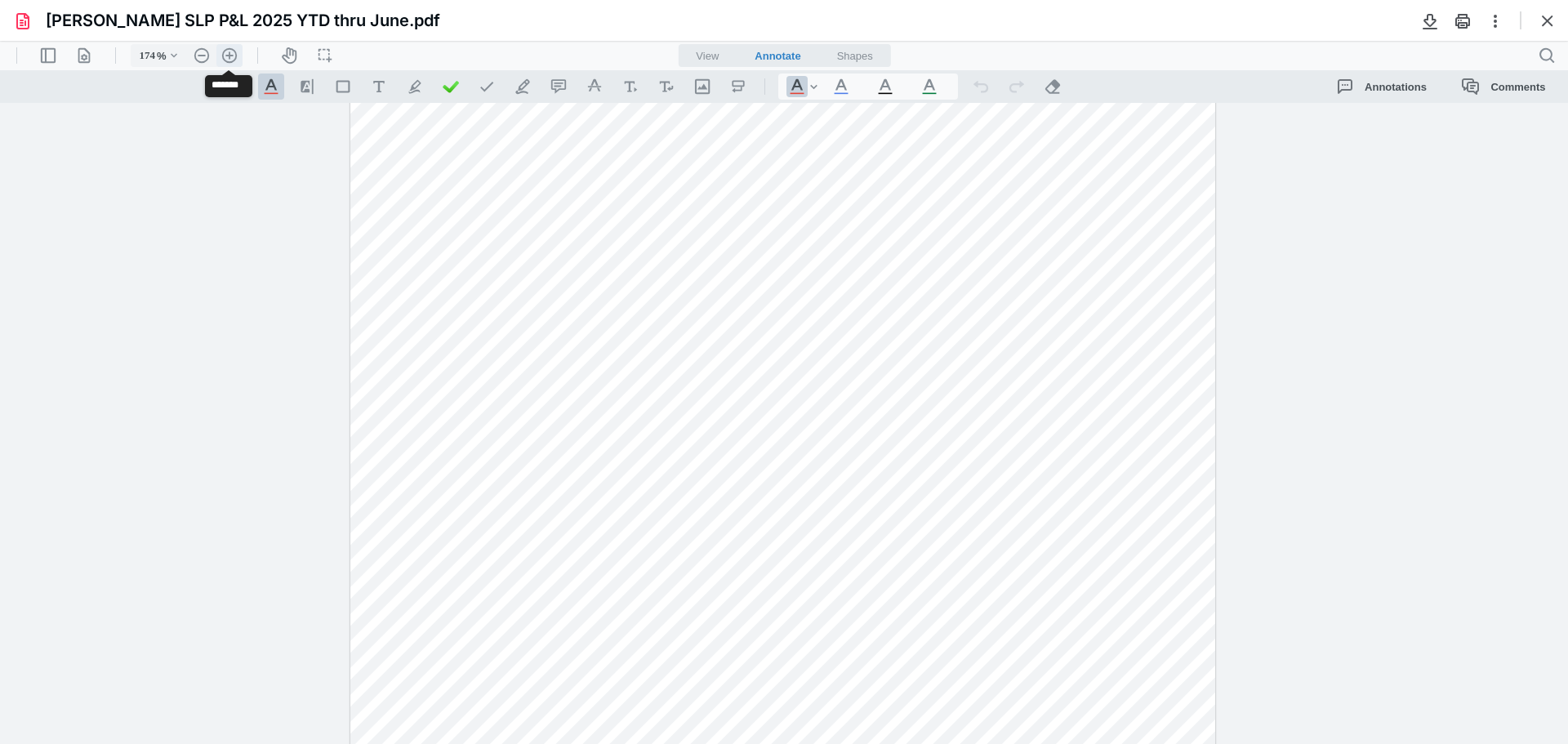 click on ".cls-1{fill:#abb0c4;} icon - header - zoom - in - line" at bounding box center (229, 56) 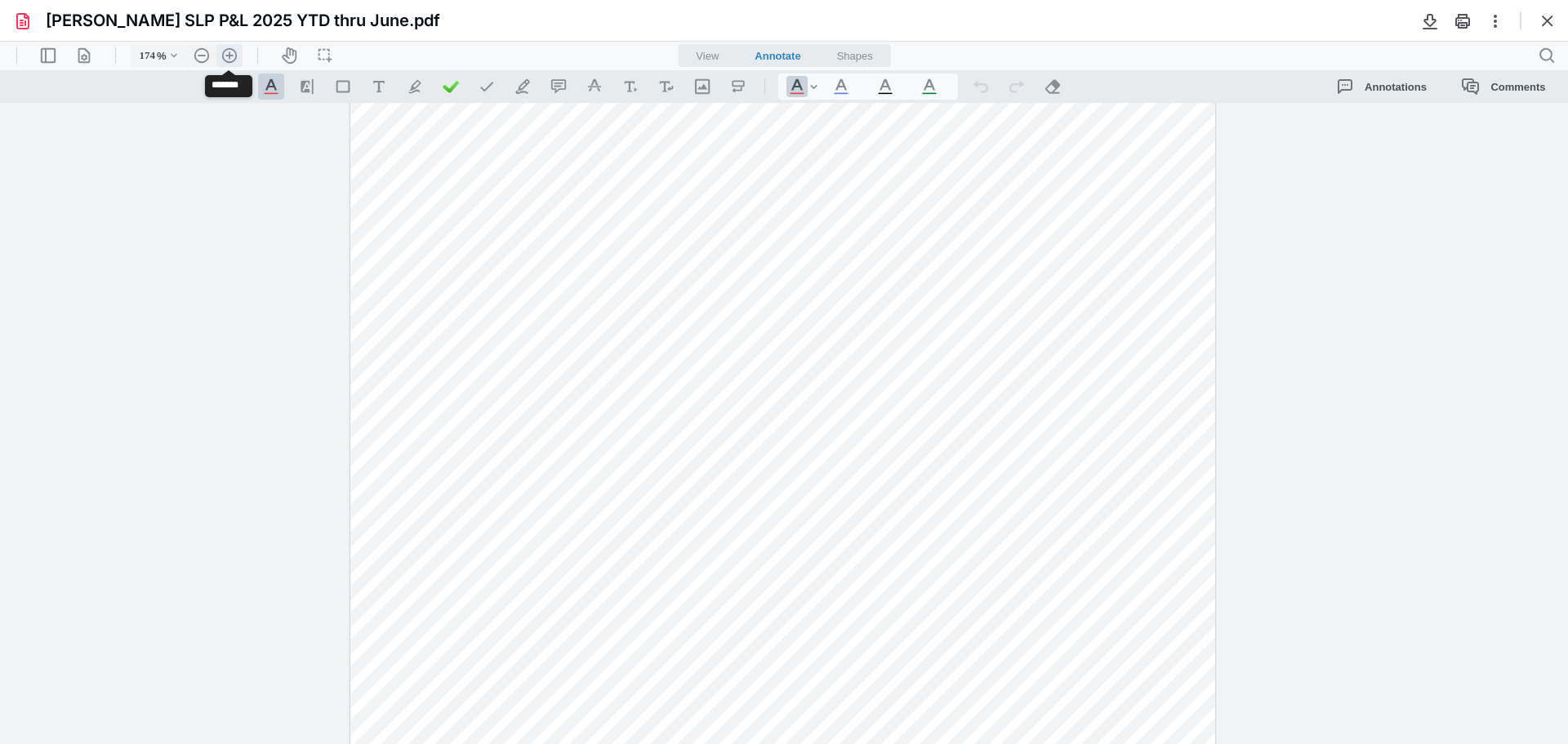 type on "224" 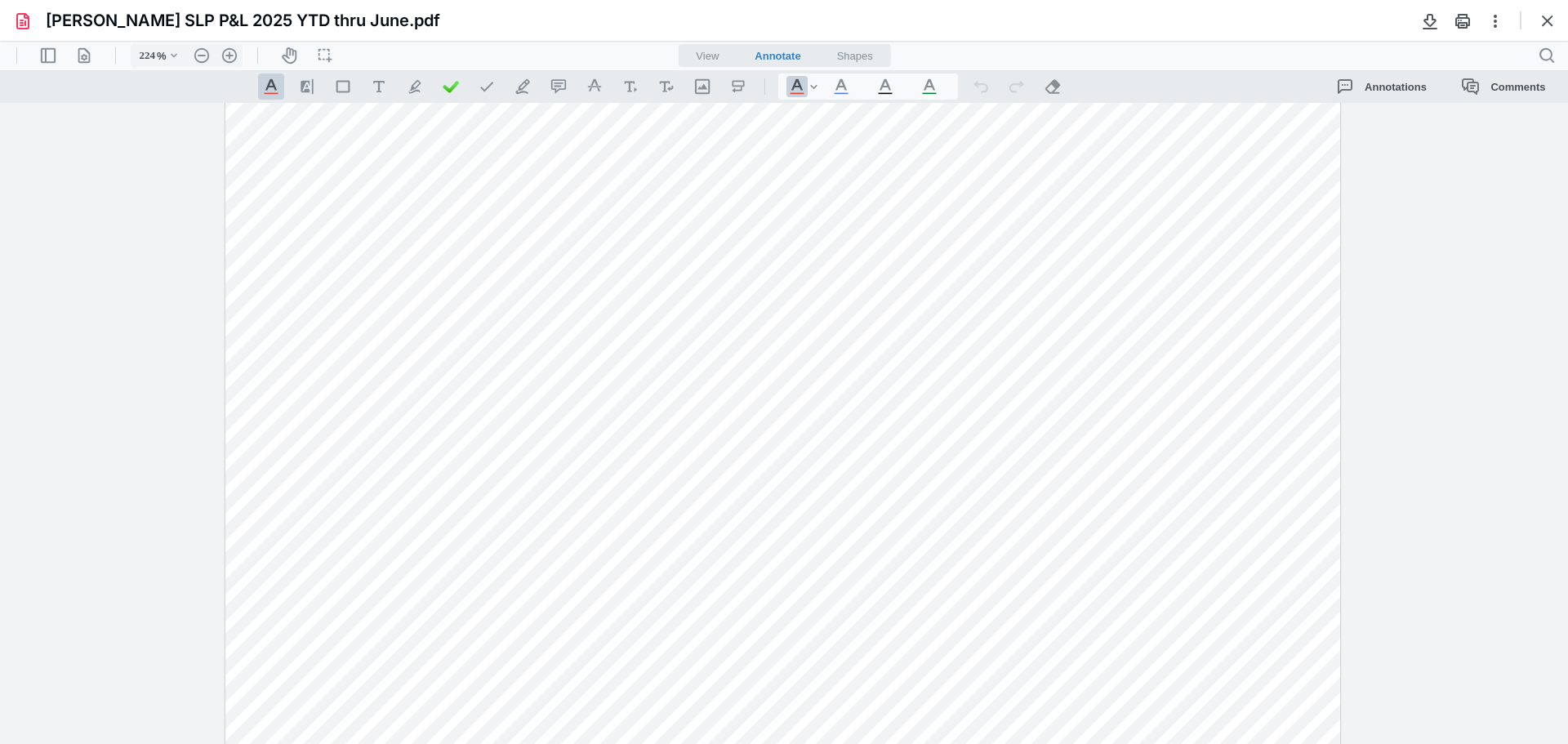 scroll, scrollTop: 123, scrollLeft: 0, axis: vertical 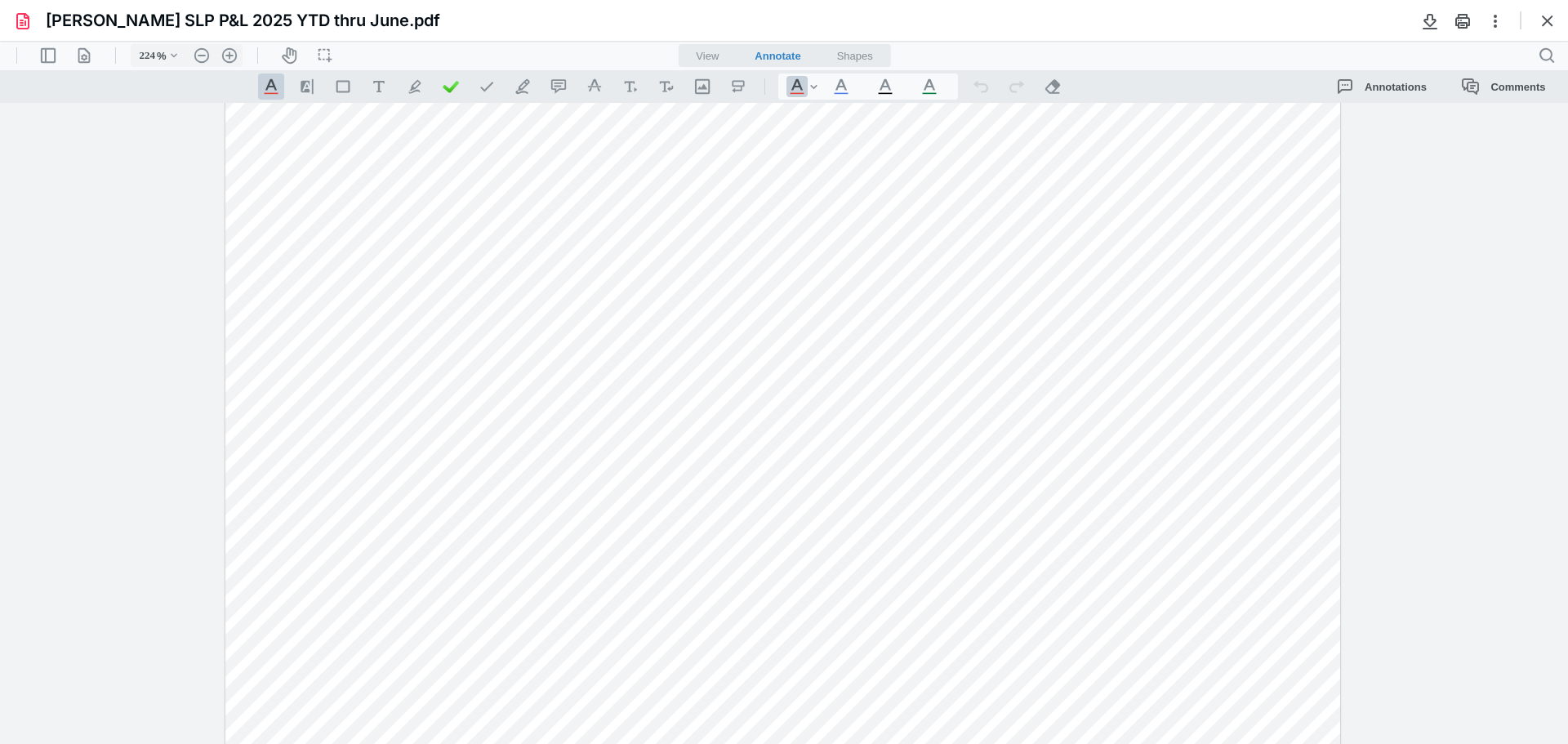 click at bounding box center (784, 423) 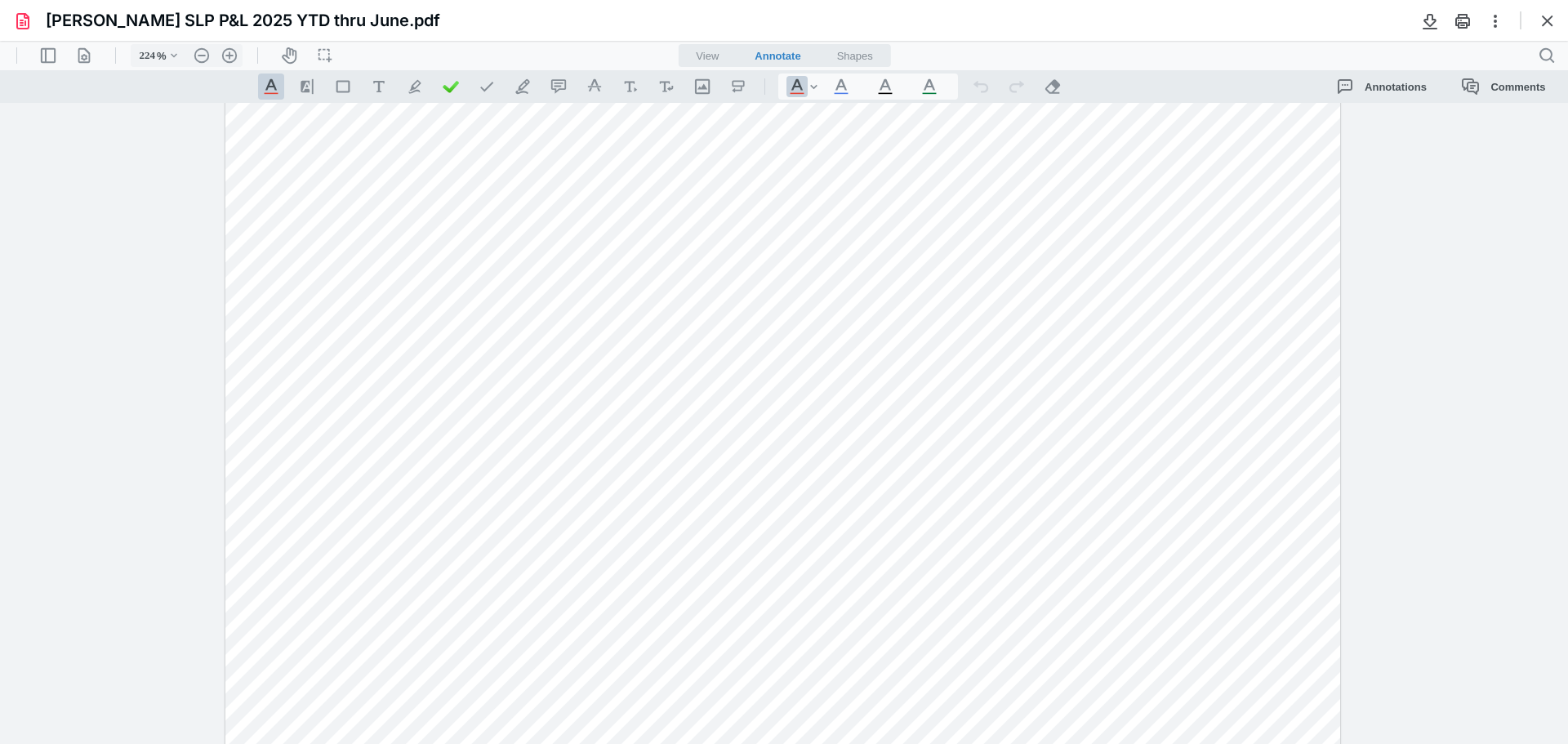 scroll, scrollTop: 531, scrollLeft: 0, axis: vertical 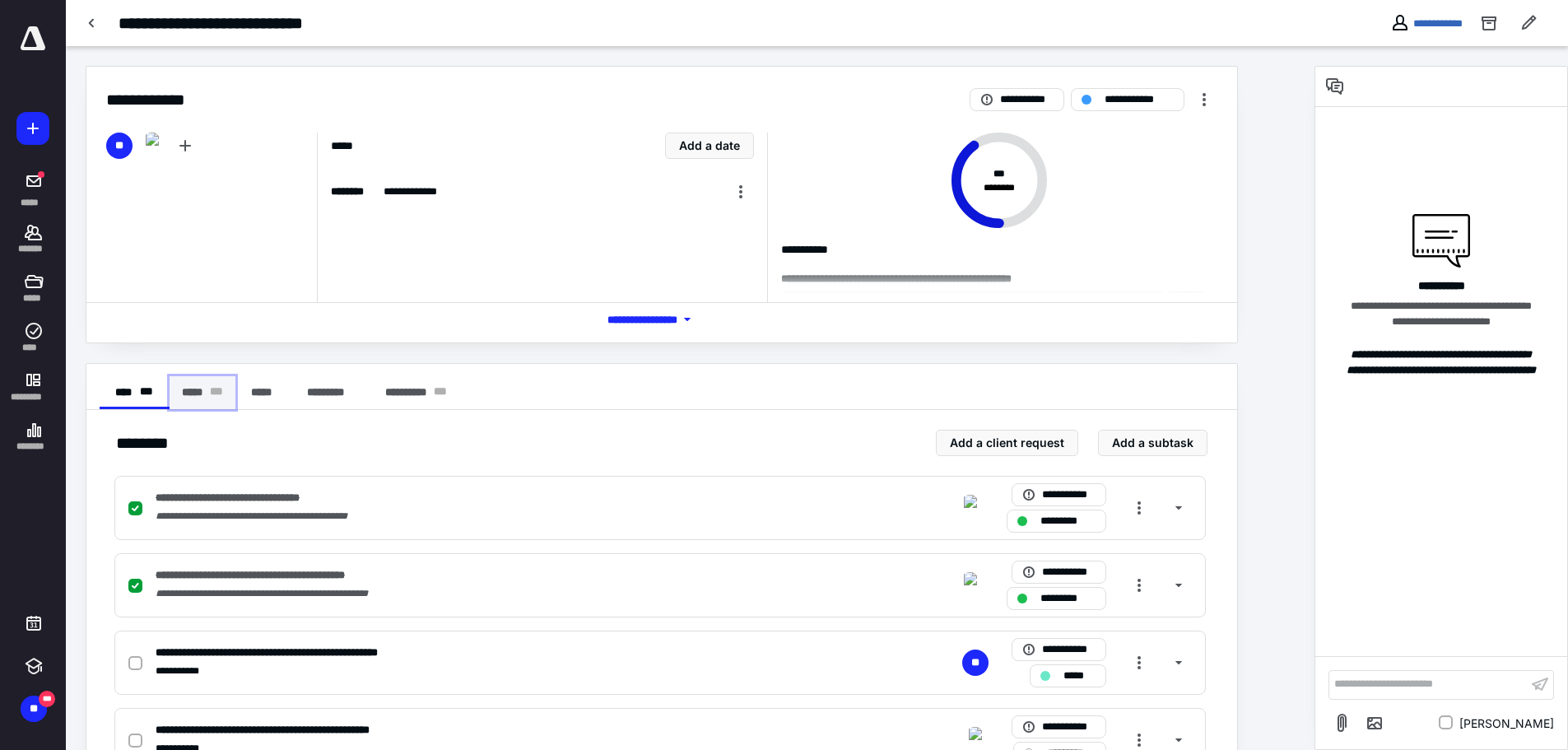 click on "***** * * *" at bounding box center [202, 393] 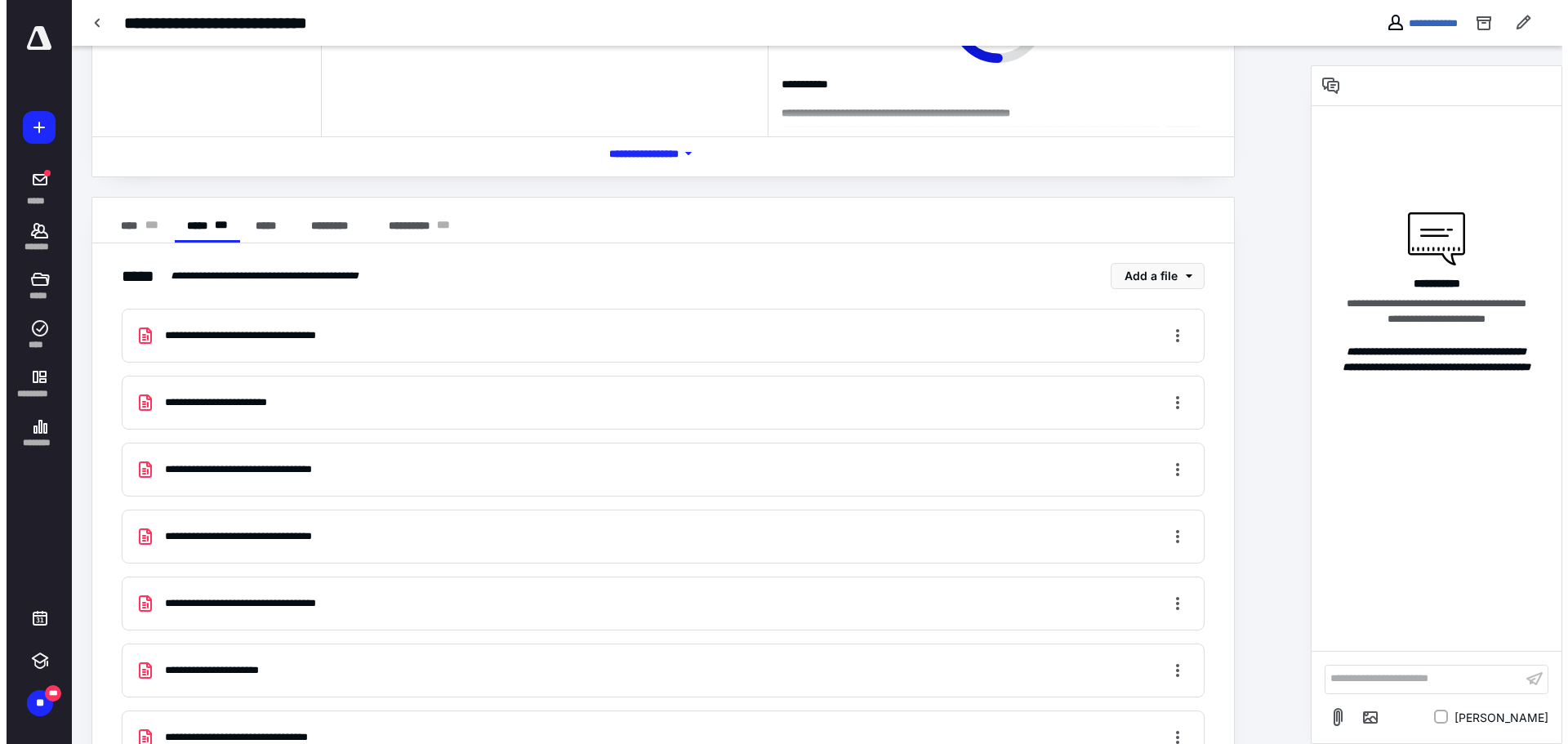 scroll, scrollTop: 224, scrollLeft: 0, axis: vertical 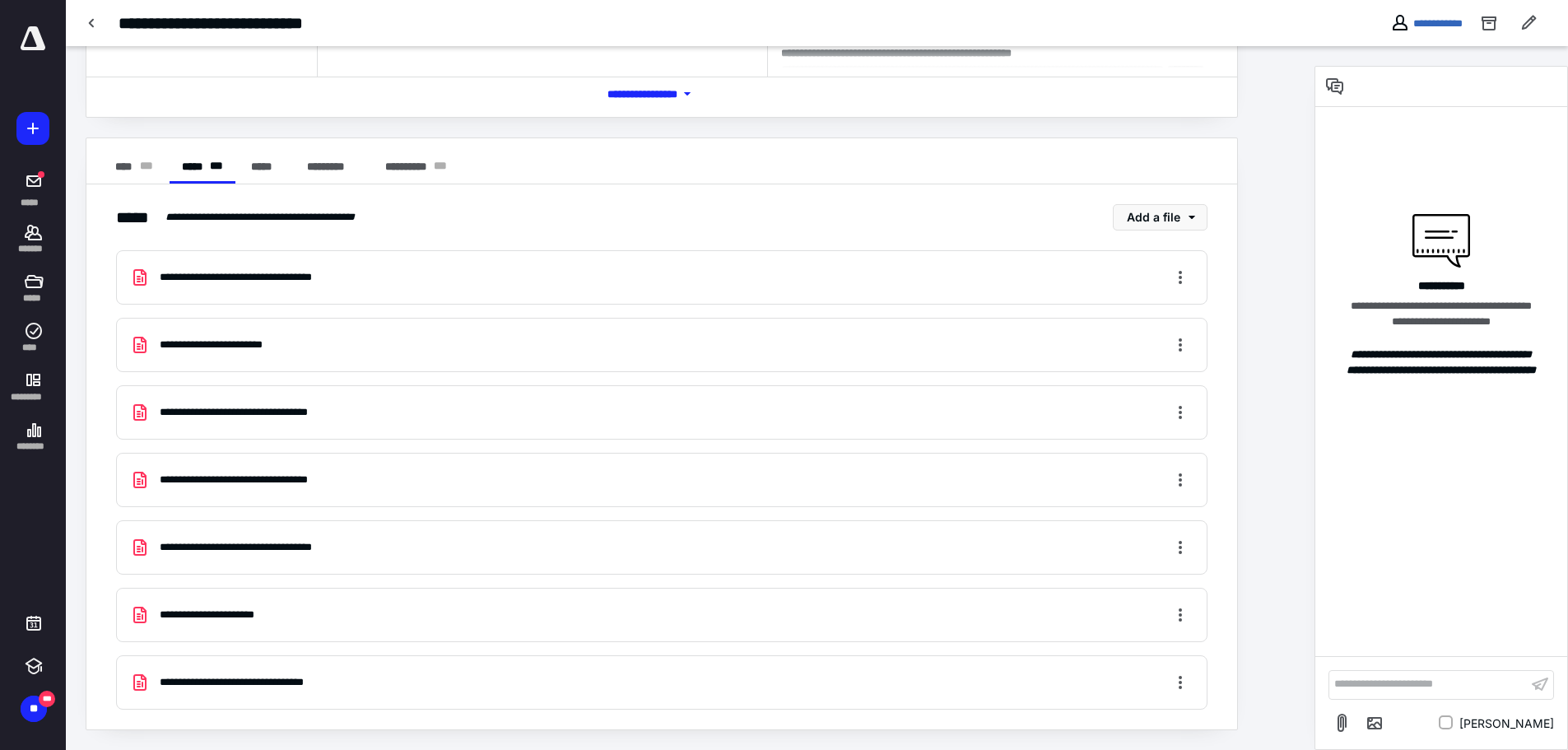 click on "**********" at bounding box center (662, 682) 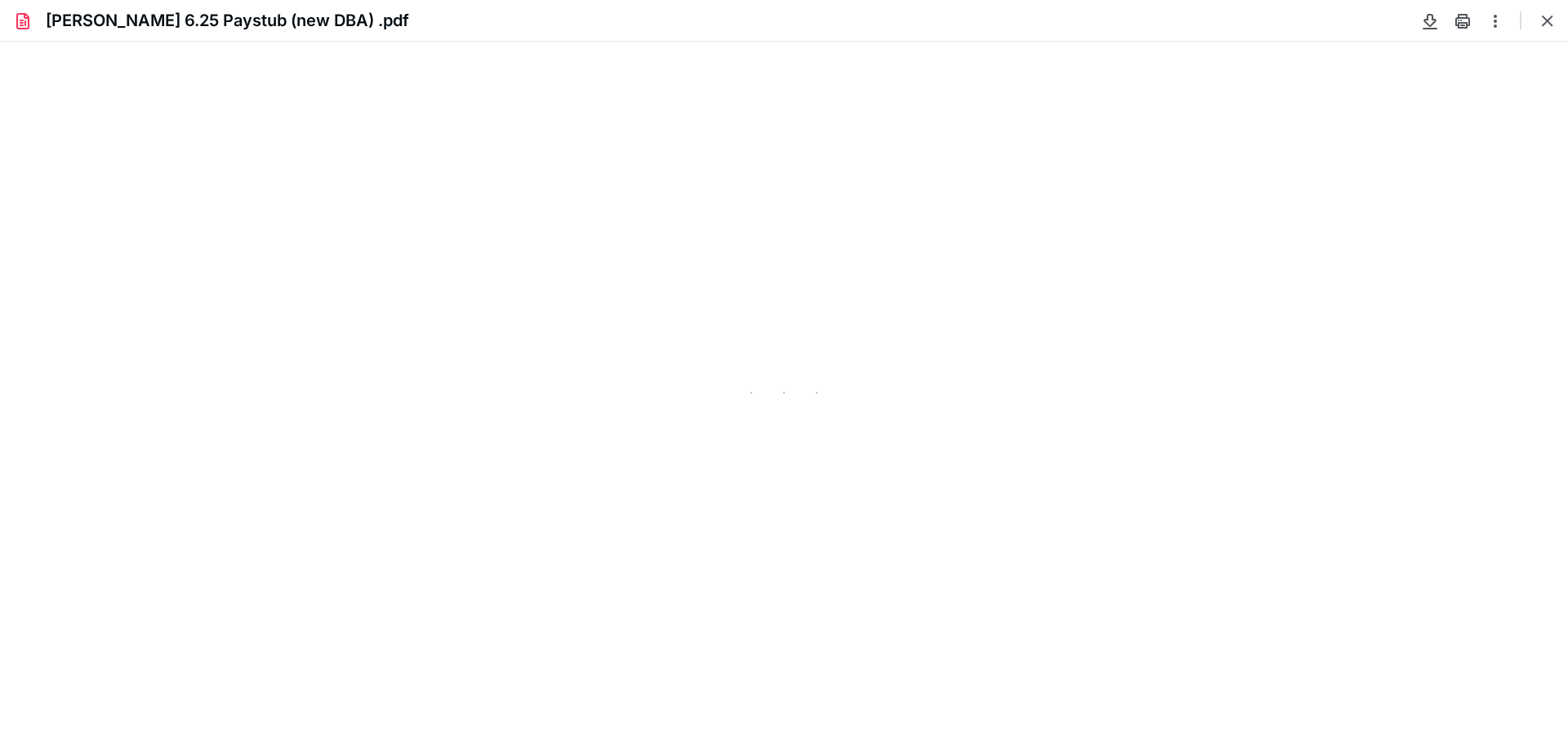 scroll, scrollTop: 0, scrollLeft: 0, axis: both 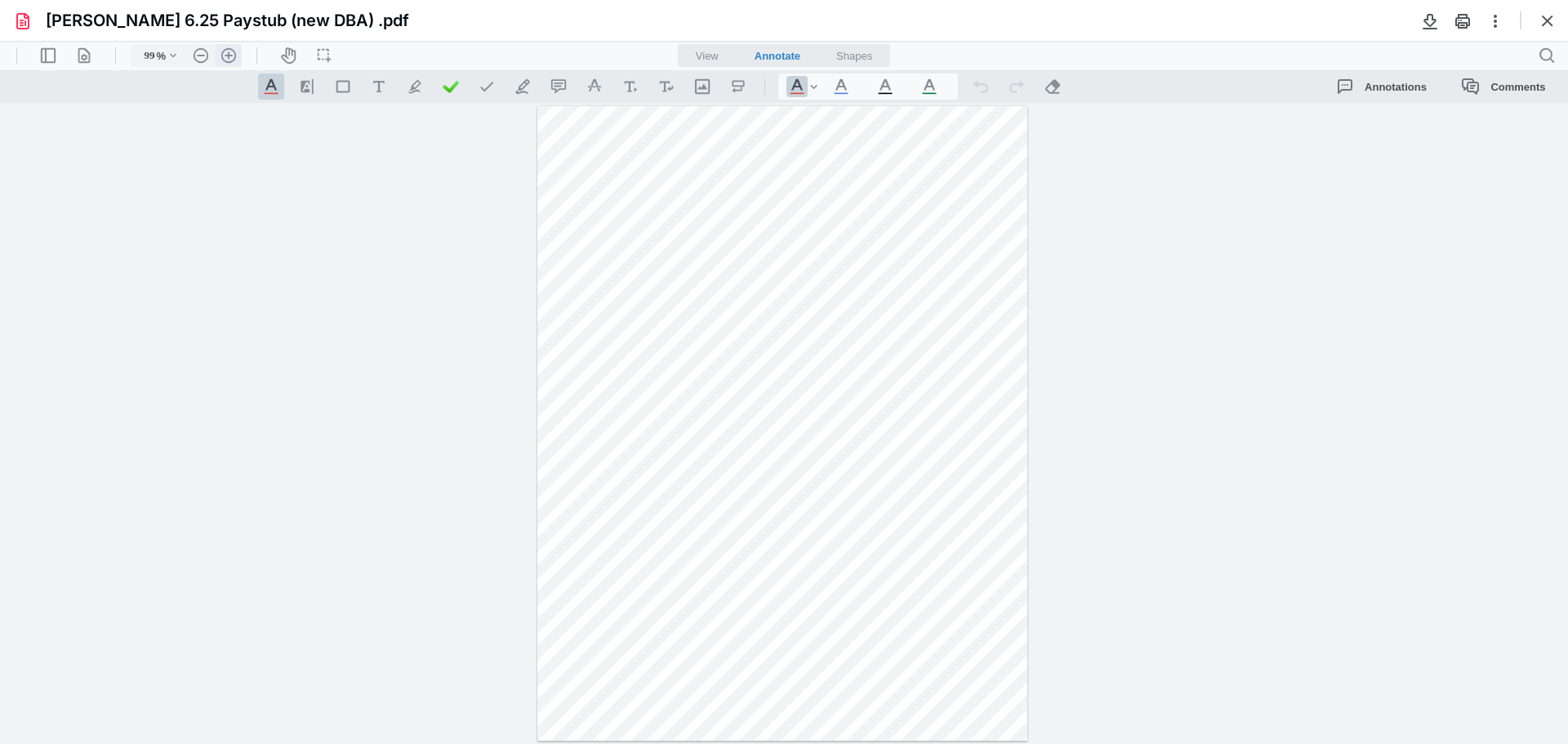click on ".cls-1{fill:#abb0c4;} icon - header - zoom - in - line" at bounding box center [229, 56] 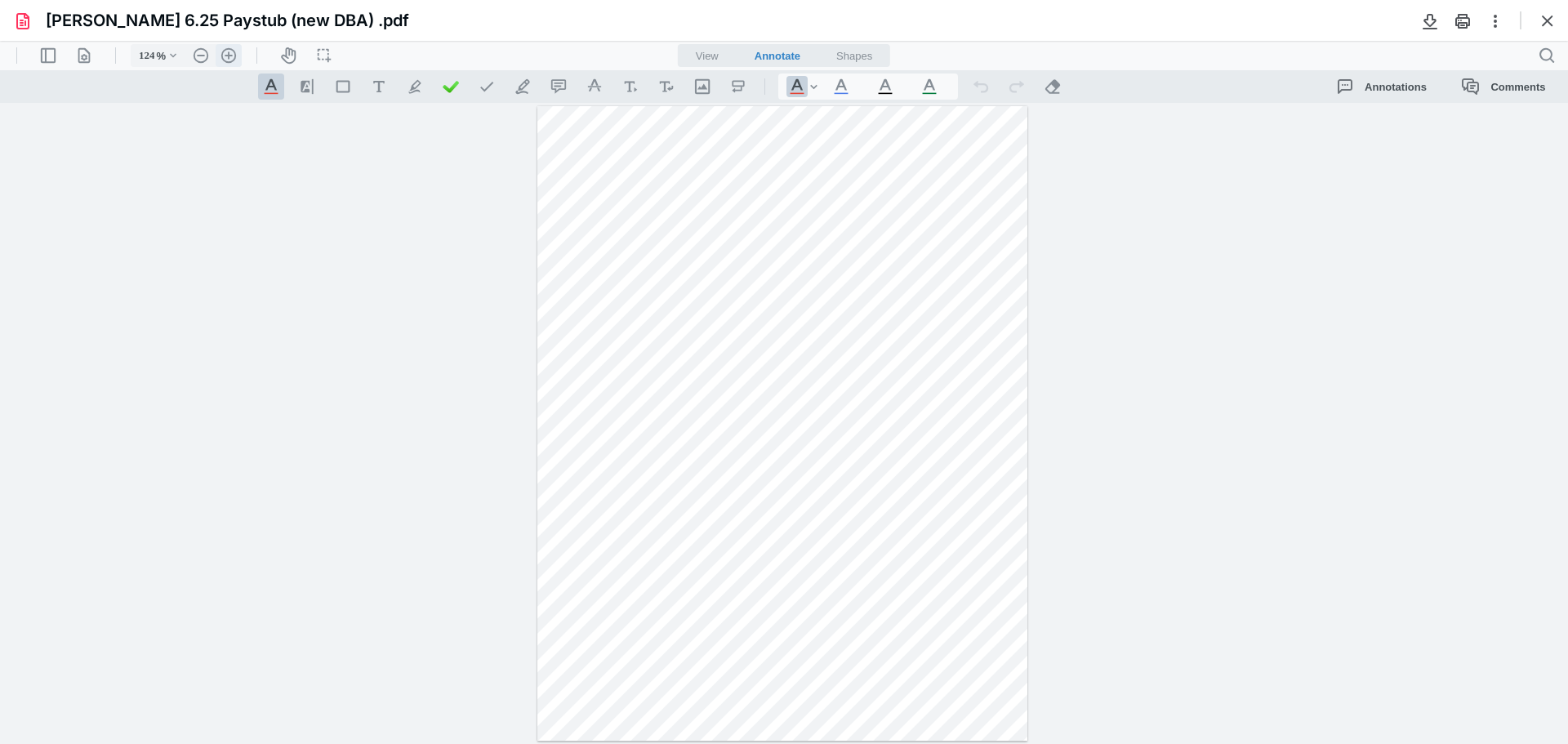 click on ".cls-1{fill:#abb0c4;} icon - header - zoom - in - line" at bounding box center (229, 56) 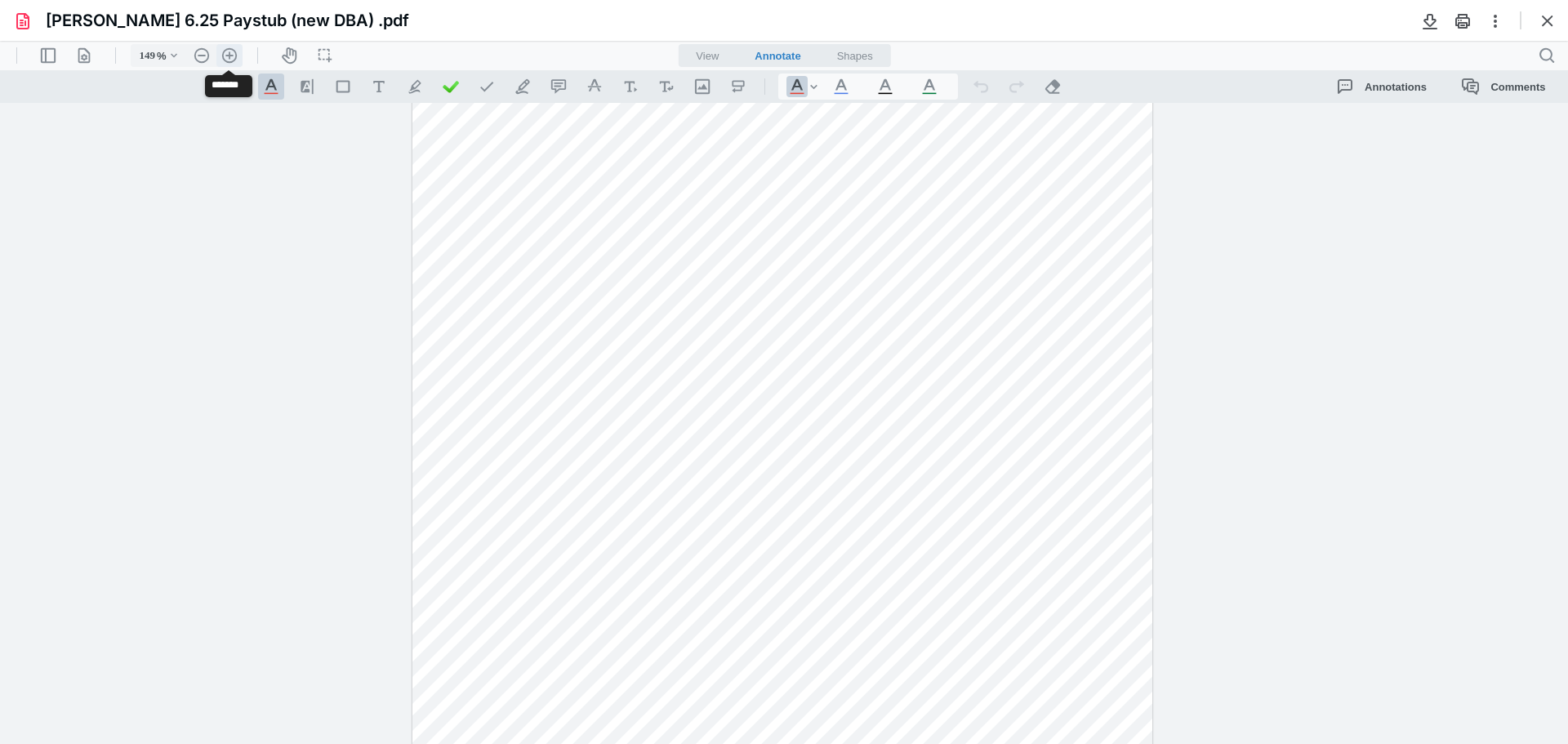 click on ".cls-1{fill:#abb0c4;} icon - header - zoom - in - line" at bounding box center [229, 56] 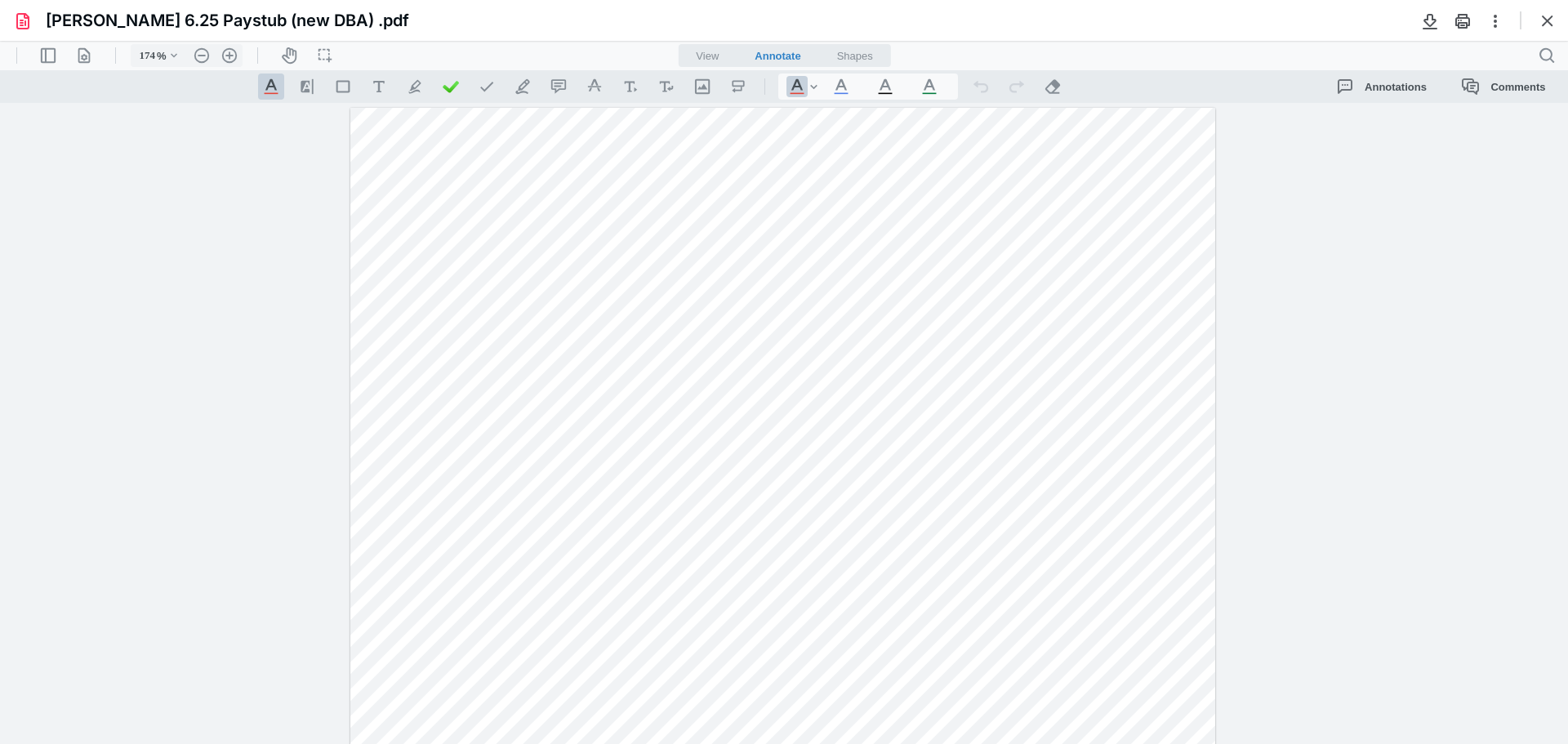 scroll, scrollTop: 0, scrollLeft: 0, axis: both 